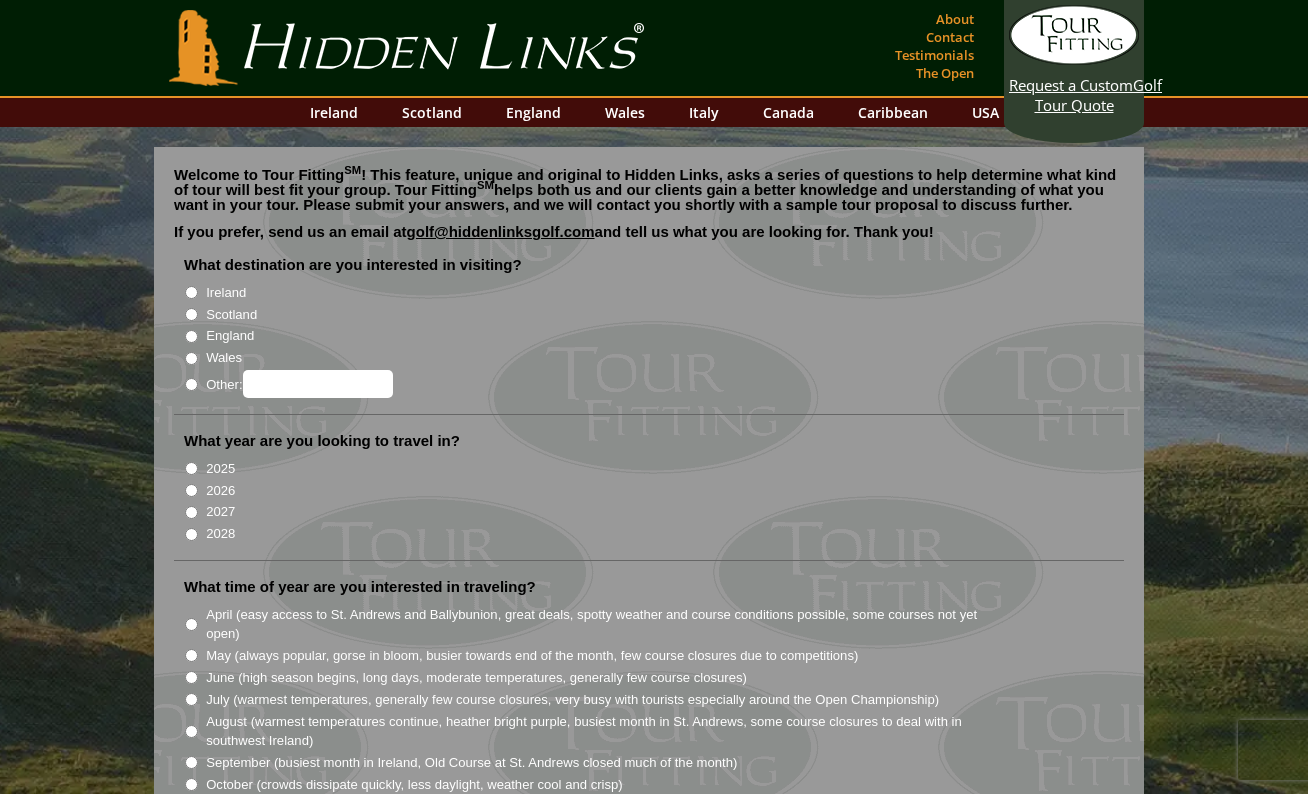 scroll, scrollTop: 0, scrollLeft: 0, axis: both 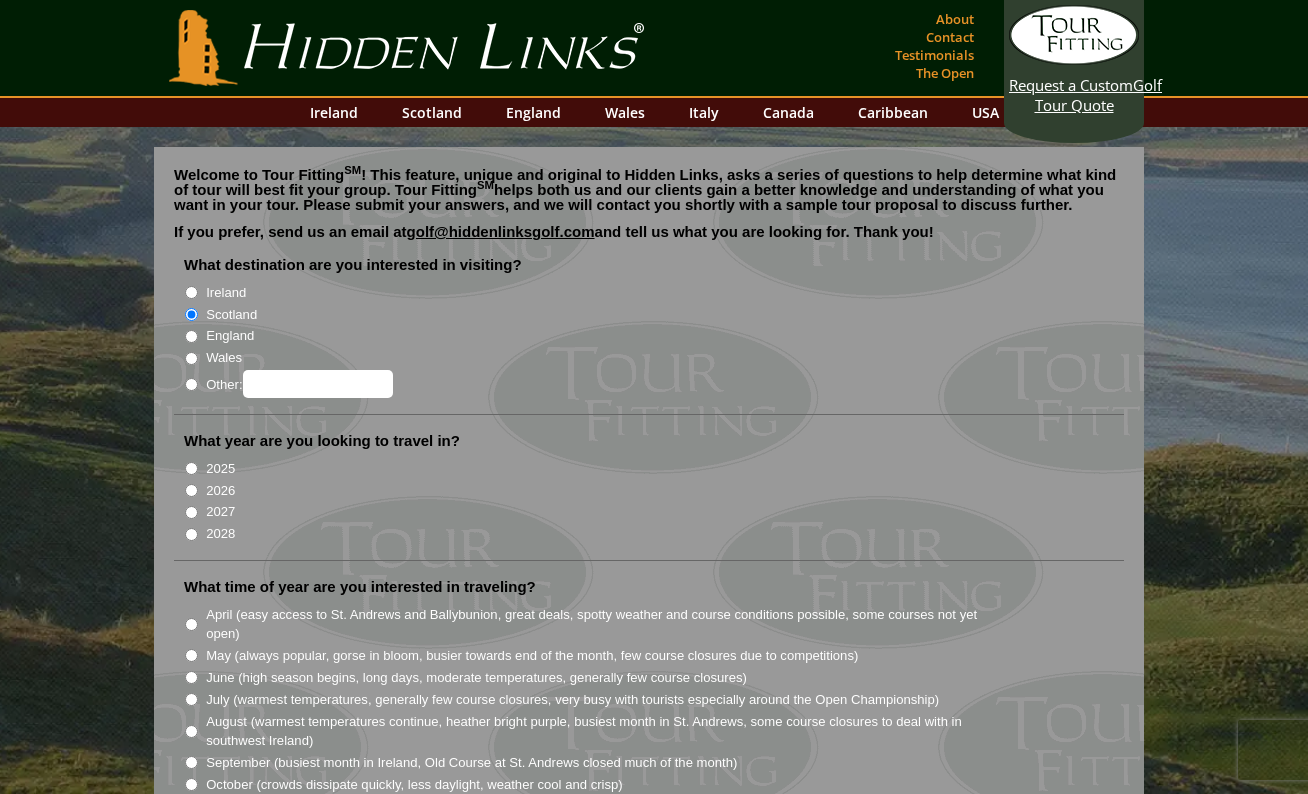 click on "2026" at bounding box center [220, 491] 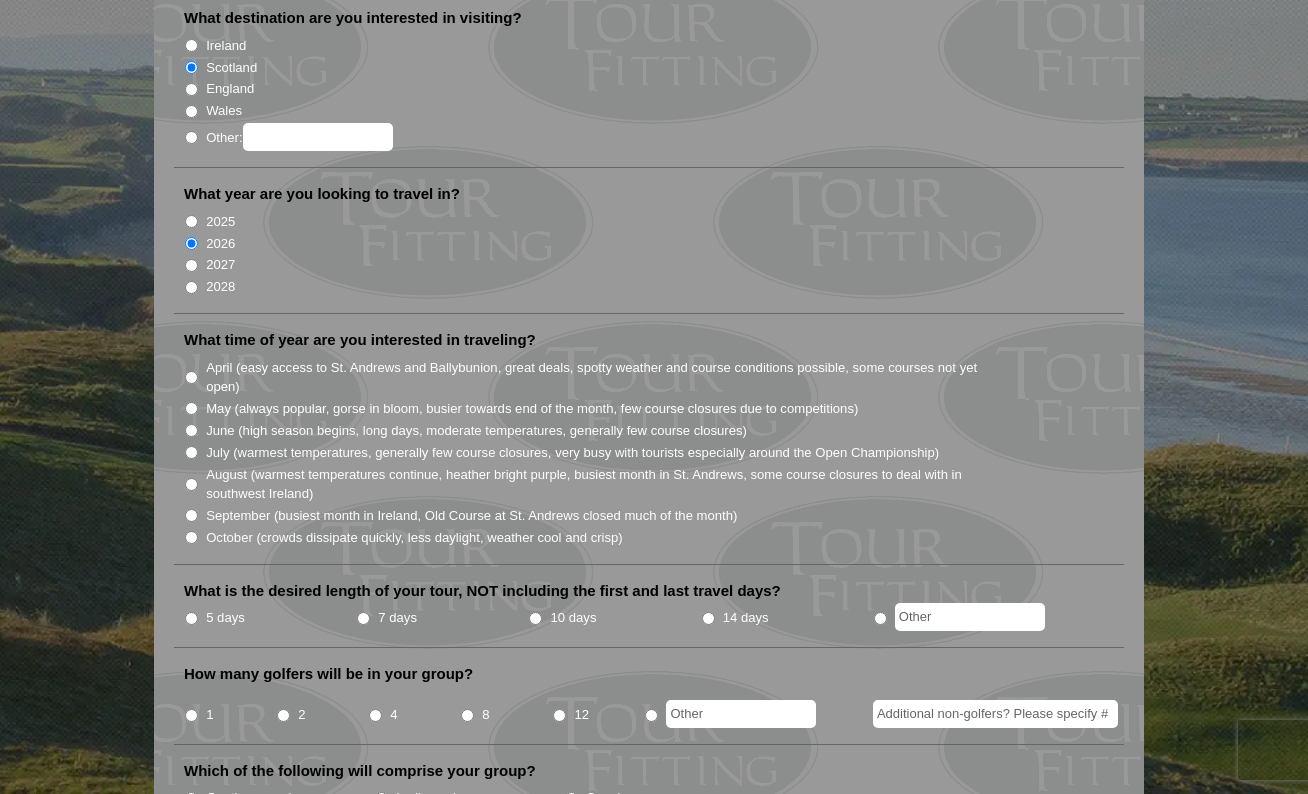 scroll, scrollTop: 244, scrollLeft: 0, axis: vertical 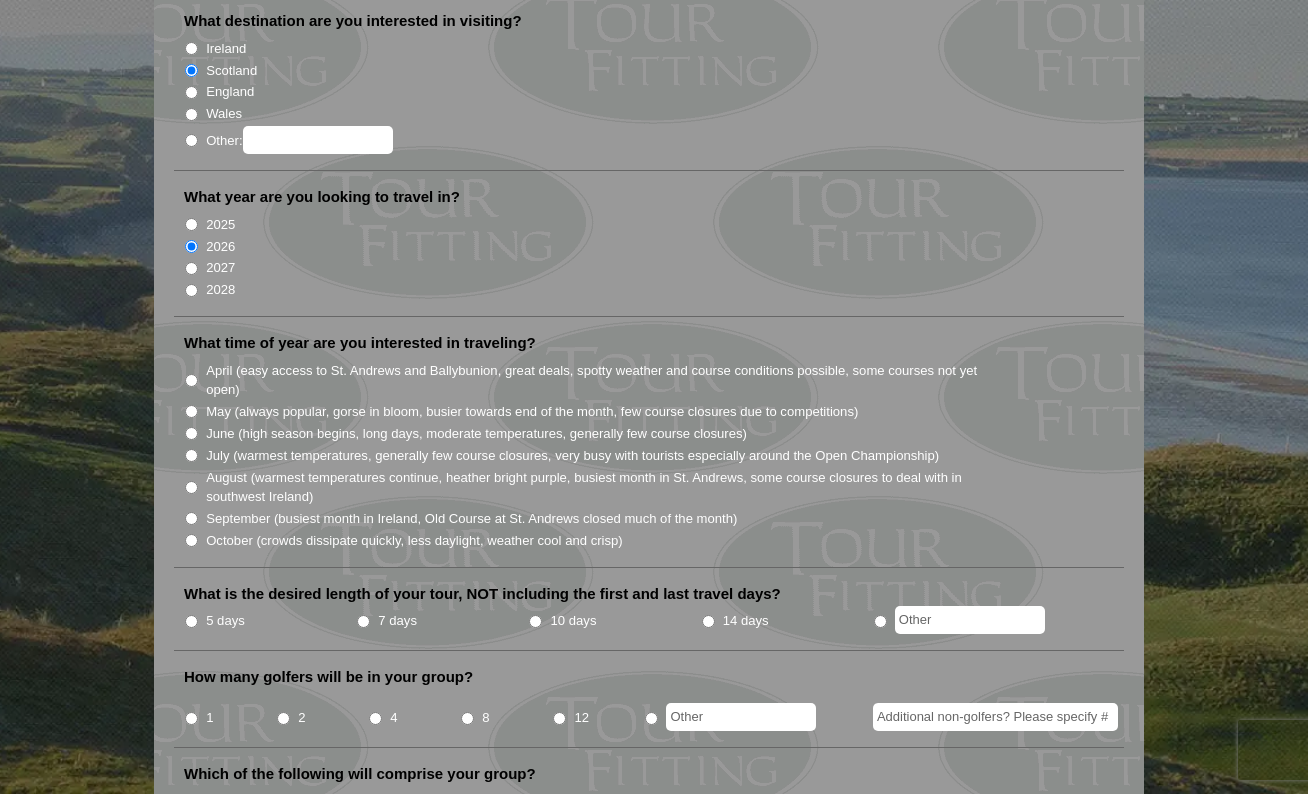 click on "October (crowds dissipate quickly, less daylight, weather cool and crisp)" at bounding box center (191, 540) 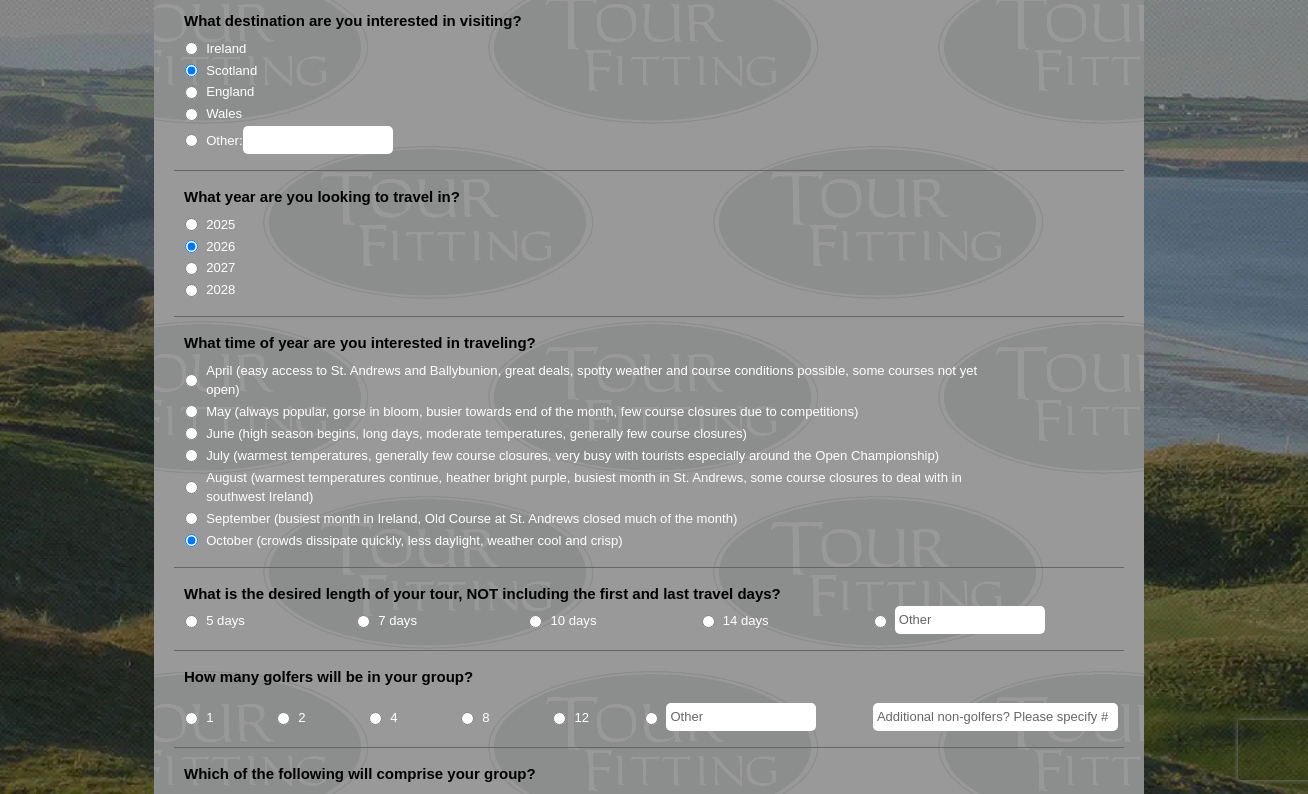 scroll, scrollTop: 281, scrollLeft: 0, axis: vertical 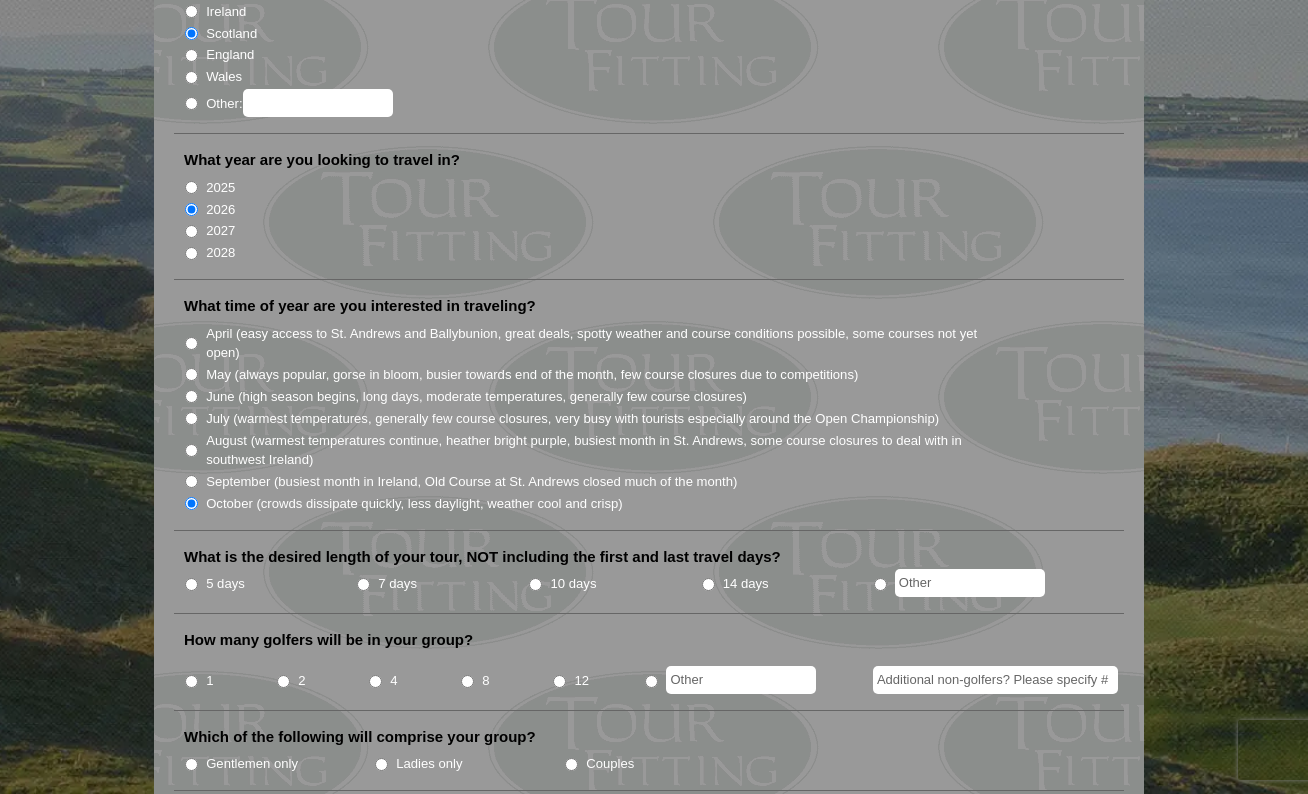 click on "7 days" at bounding box center [363, 584] 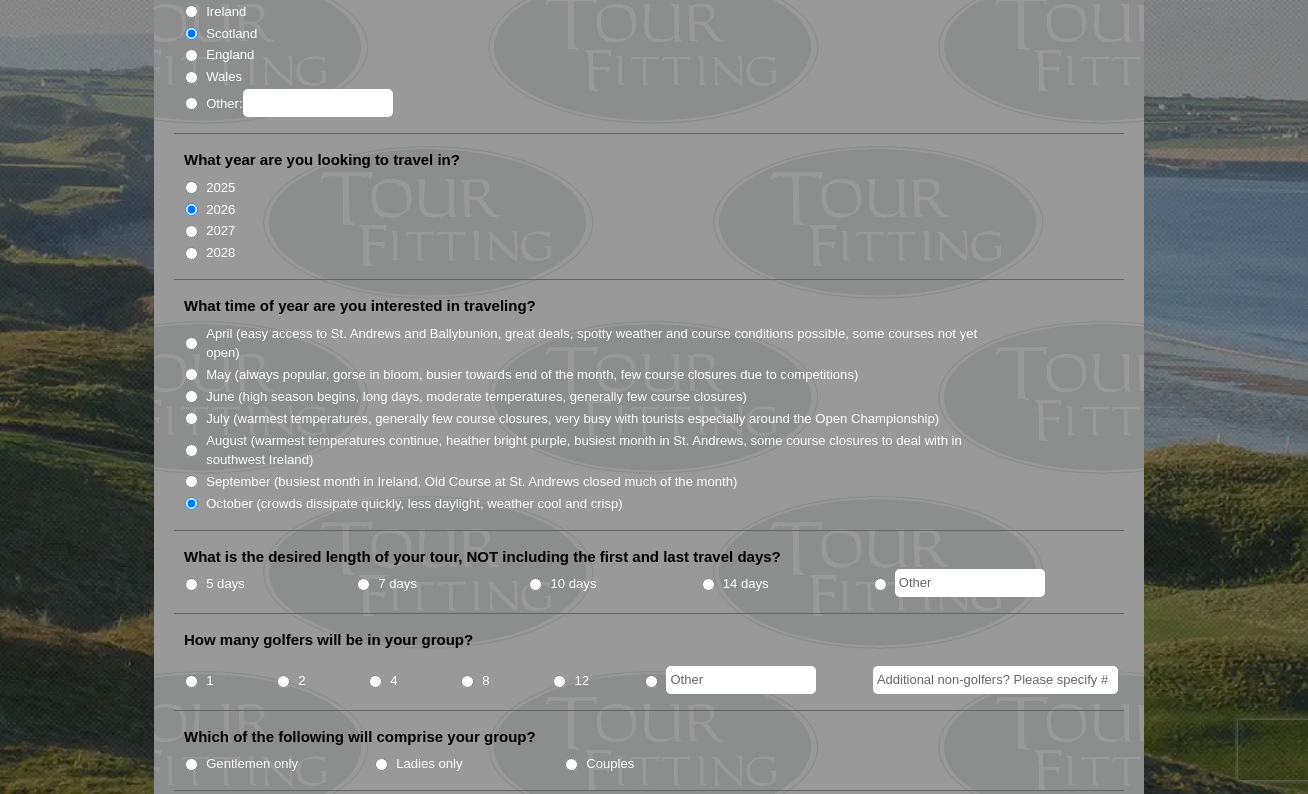 radio on "true" 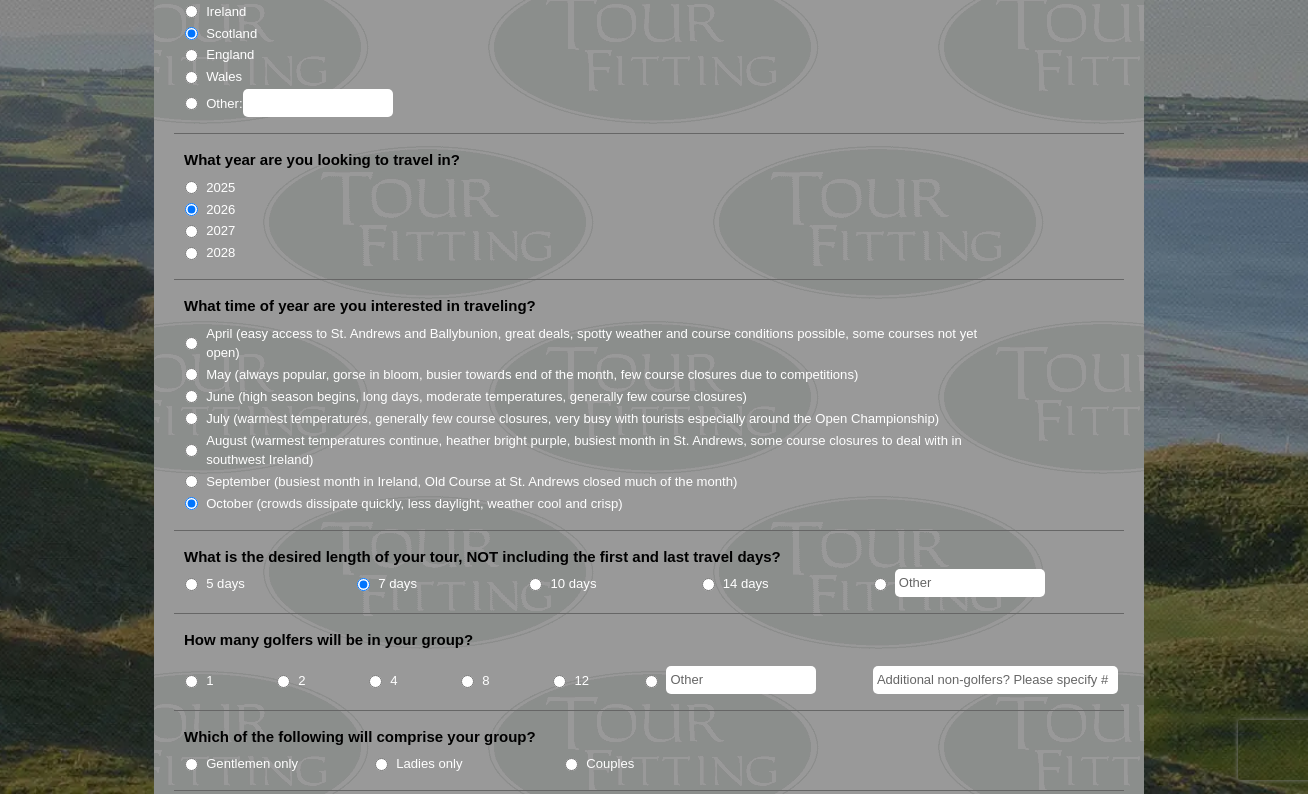 scroll, scrollTop: 418, scrollLeft: 0, axis: vertical 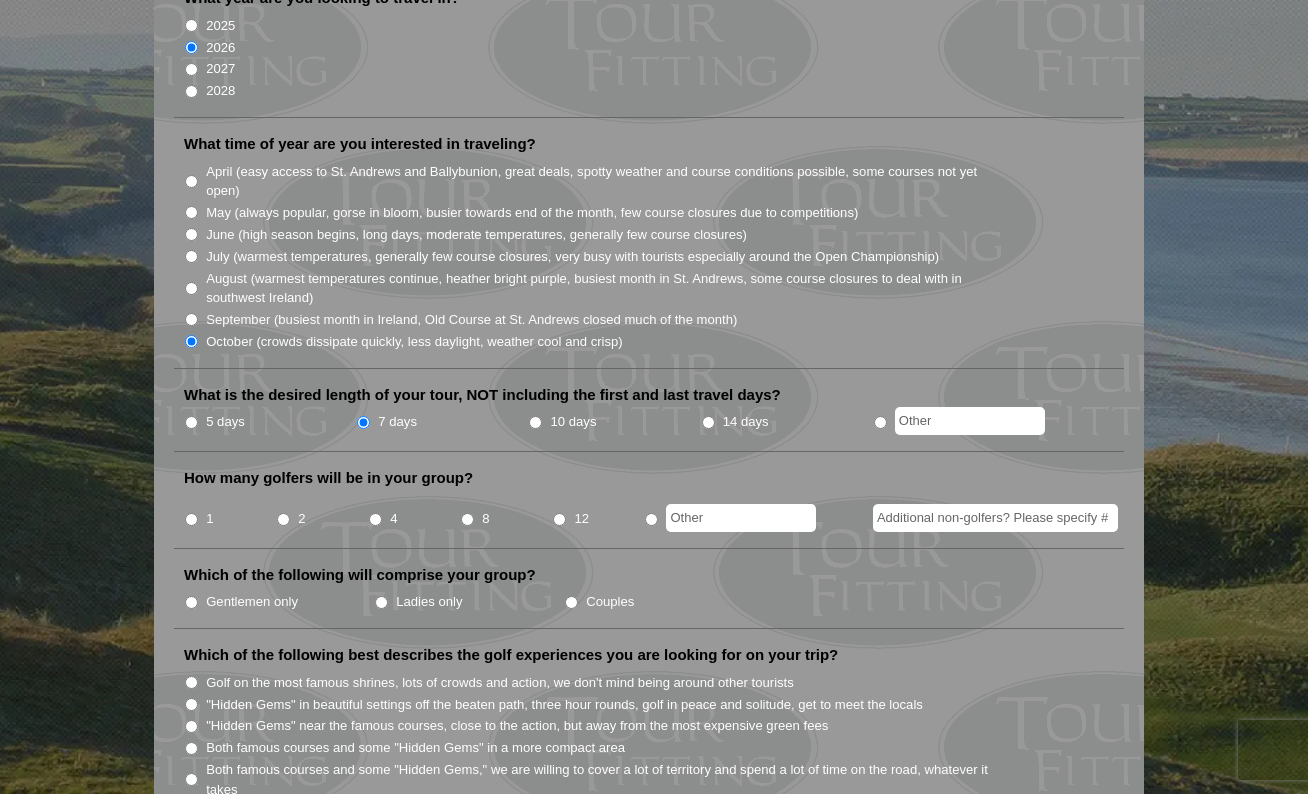 click on "8" at bounding box center [467, 519] 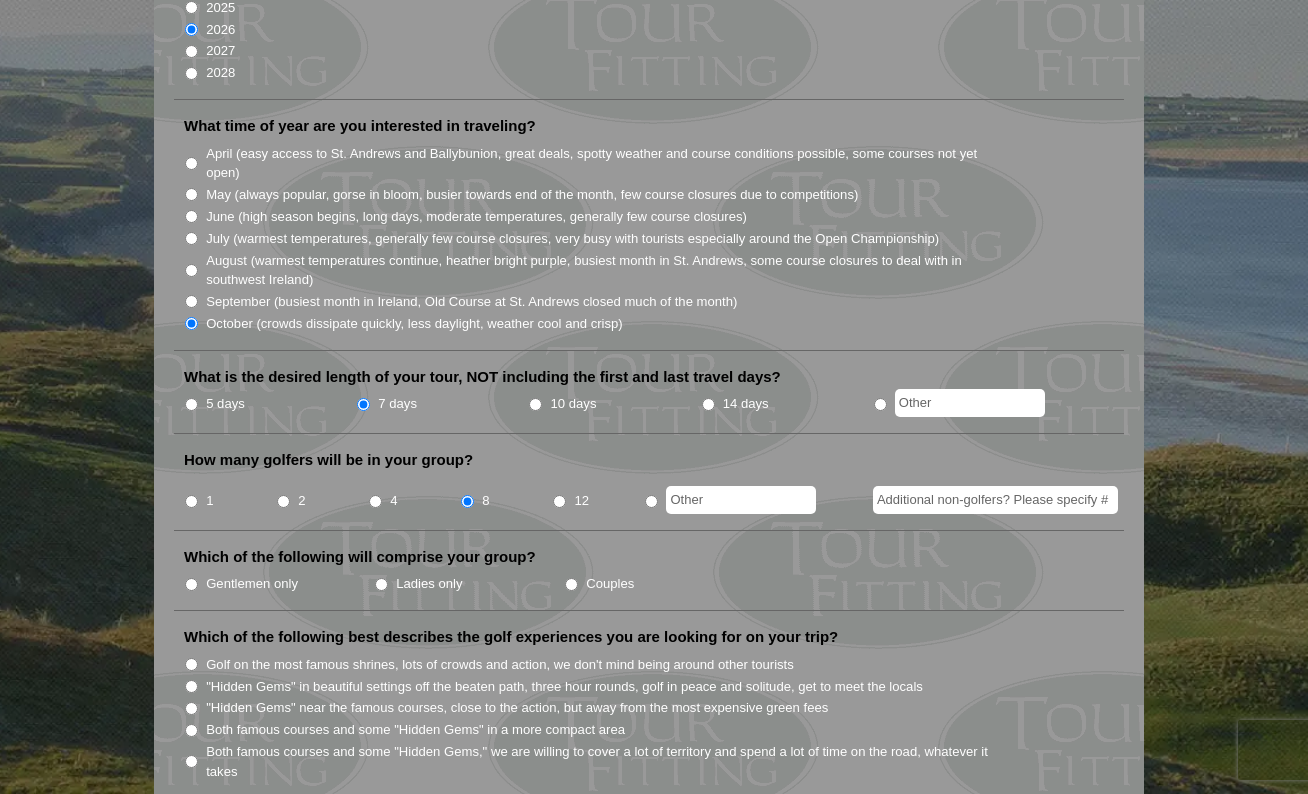scroll, scrollTop: 465, scrollLeft: 0, axis: vertical 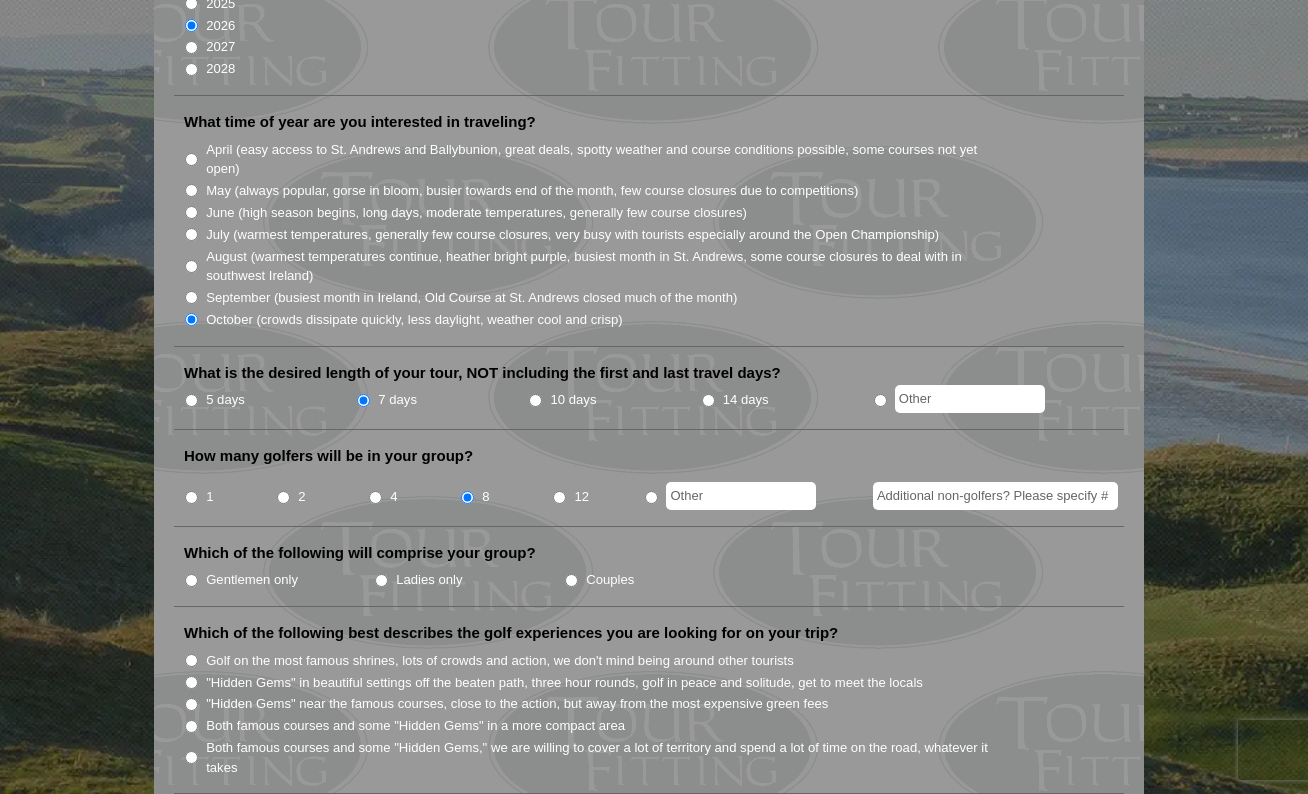 click on "Gentlemen only" at bounding box center [252, 580] 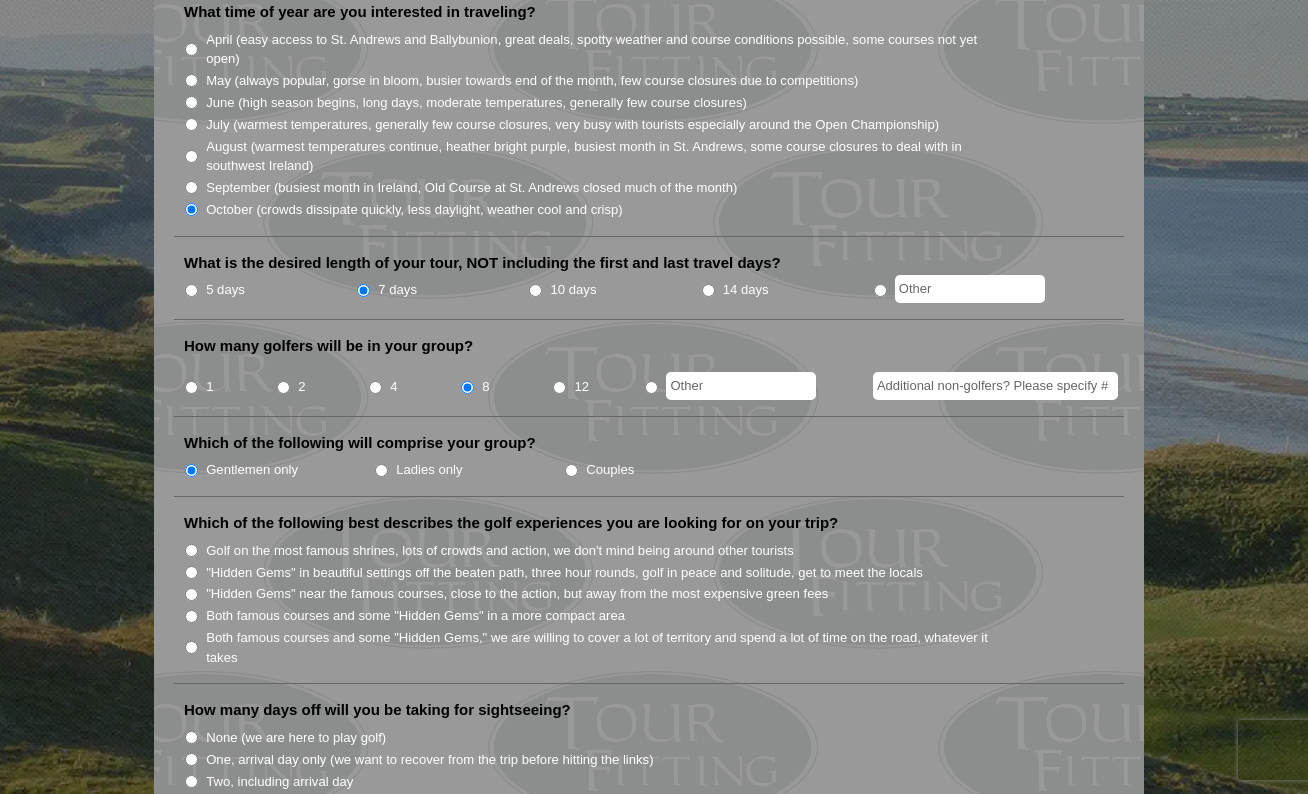 scroll, scrollTop: 579, scrollLeft: 0, axis: vertical 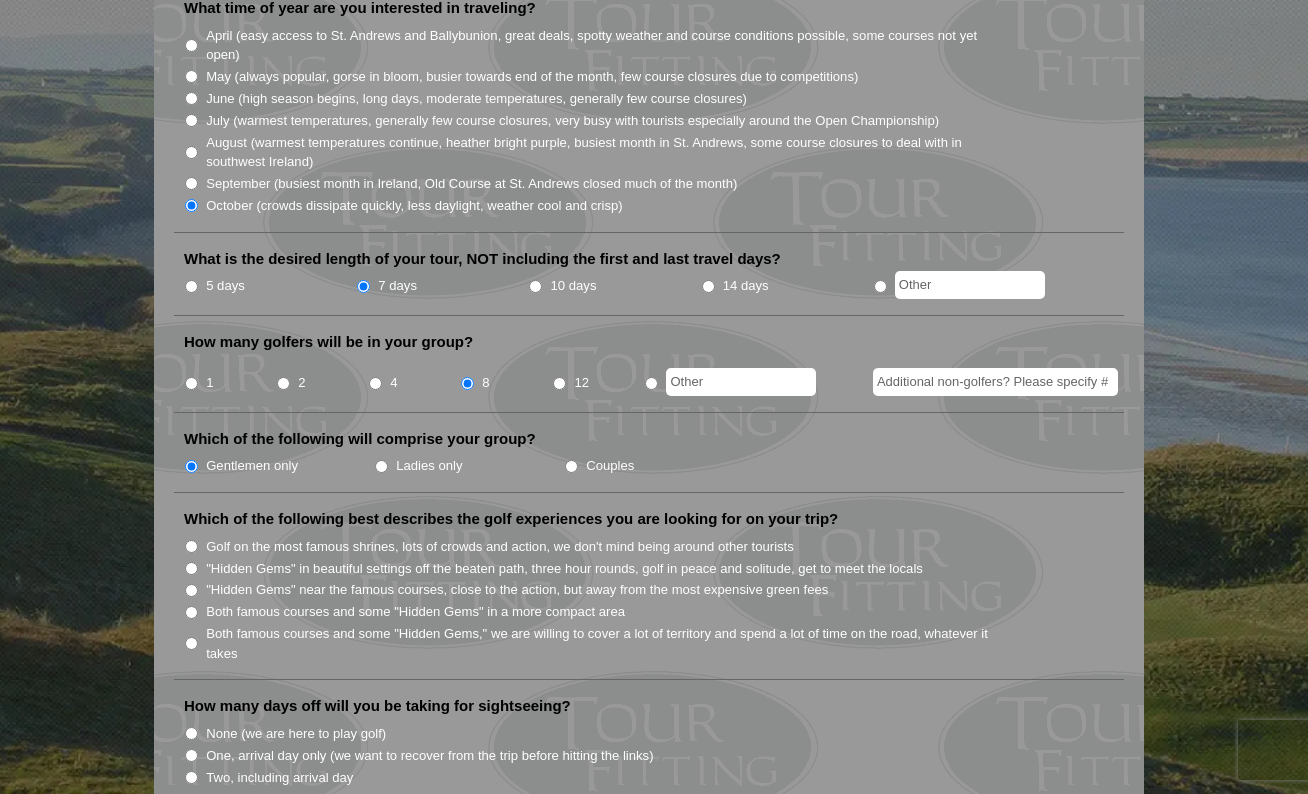 click on "Golf on the most famous shrines, lots of crowds and action, we don't mind being around other tourists" at bounding box center (500, 547) 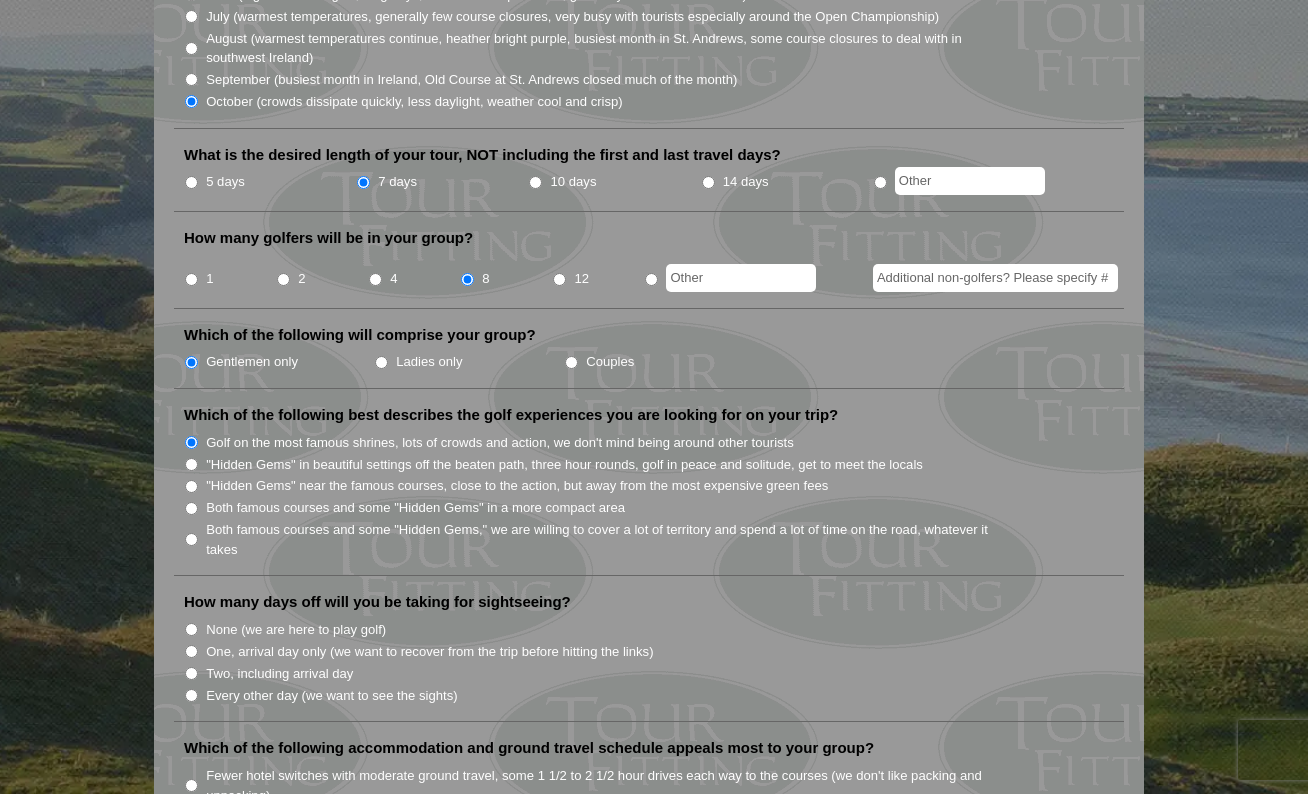 scroll, scrollTop: 702, scrollLeft: 0, axis: vertical 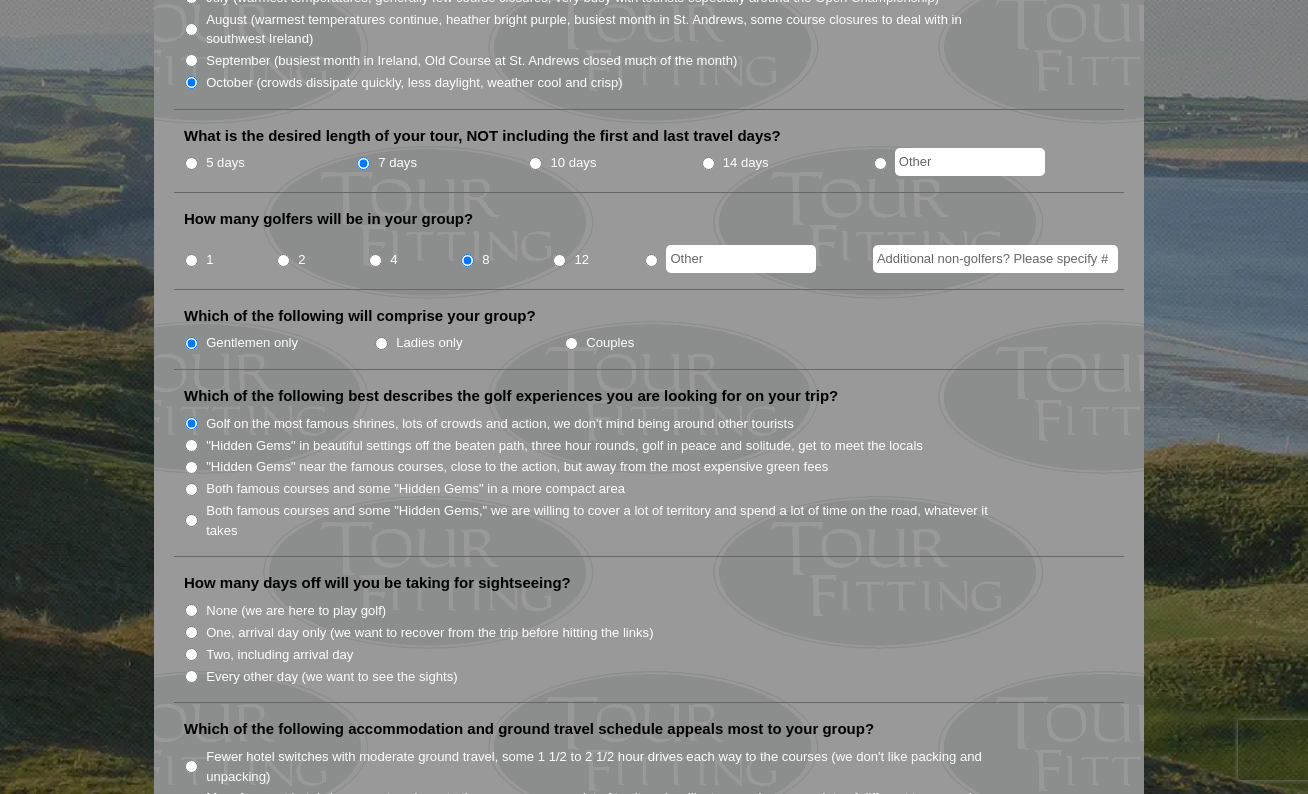 click on "Two, including arrival day" at bounding box center (279, 655) 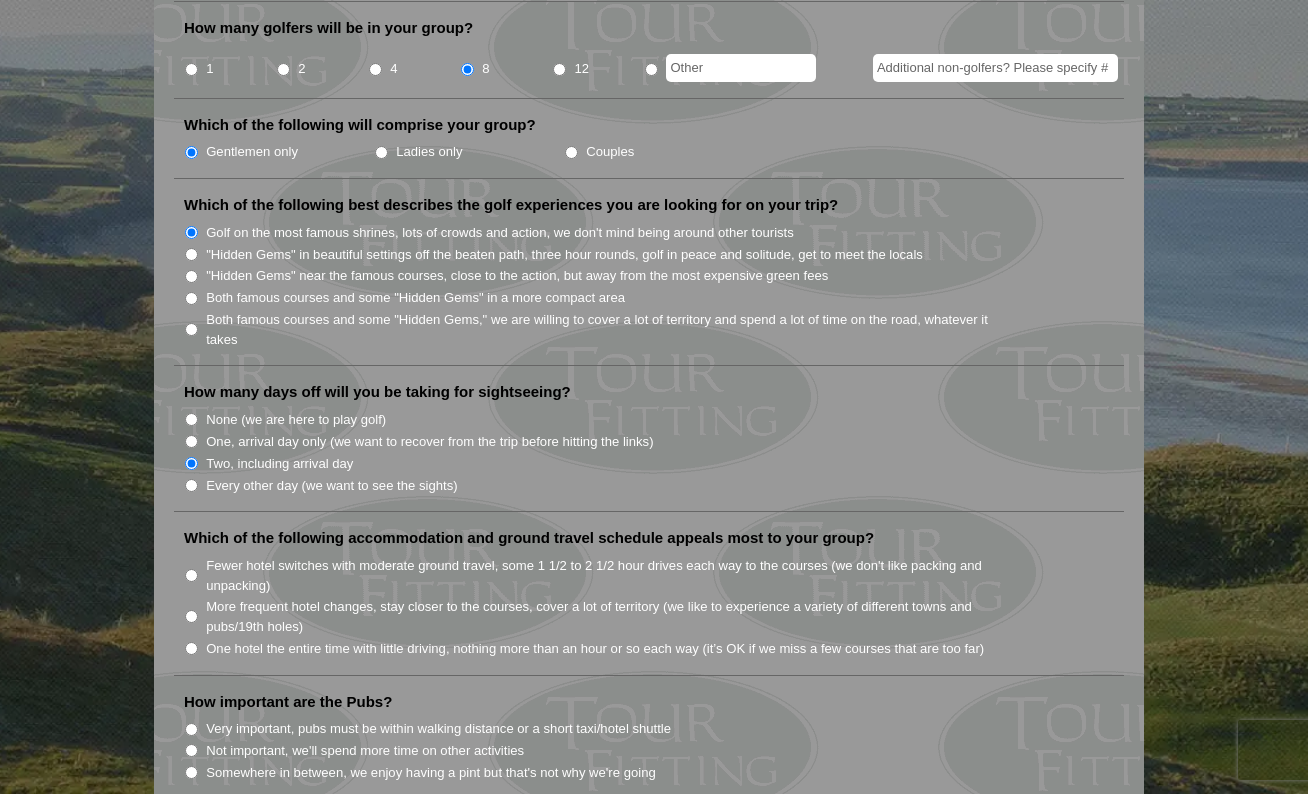 scroll, scrollTop: 896, scrollLeft: 0, axis: vertical 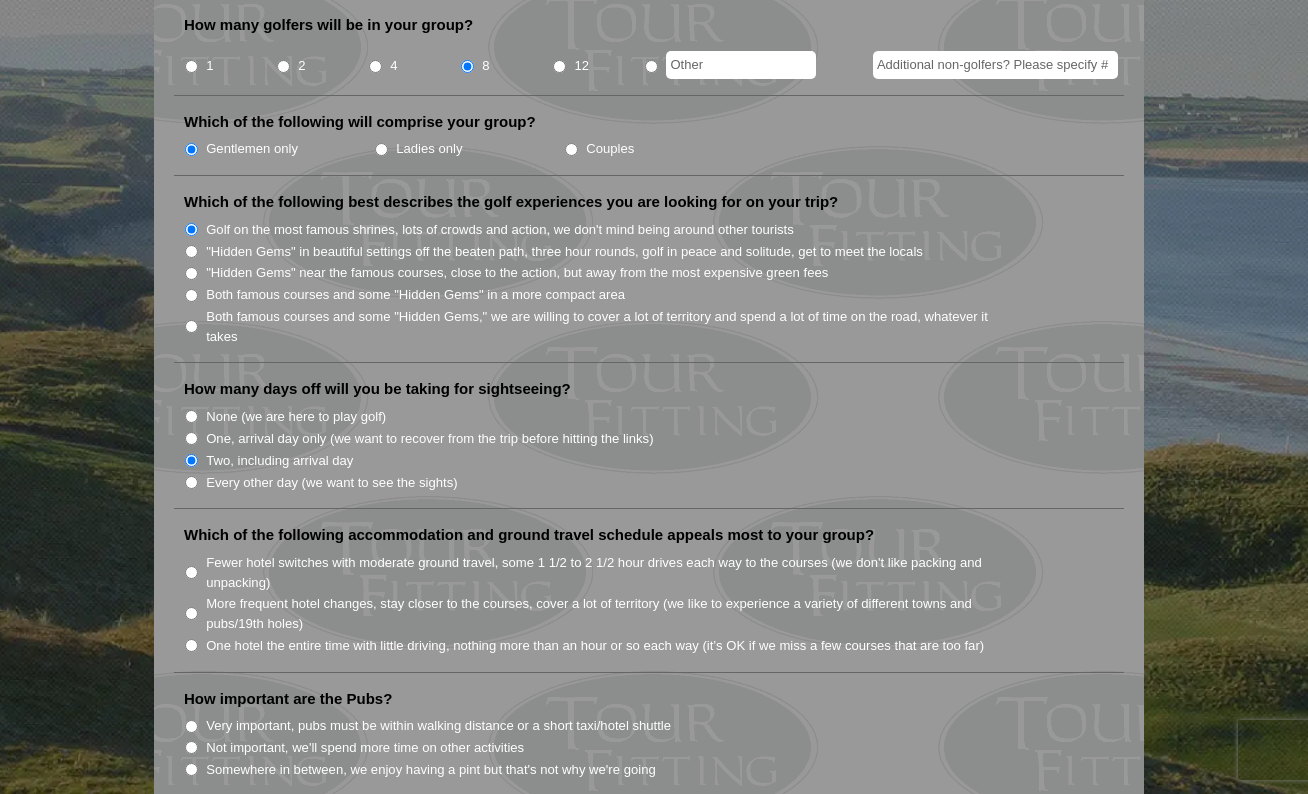 click on "Fewer hotel switches with moderate ground travel, some 1 1/2 to 2 1/2 hour drives each way to the courses (we don't like packing and unpacking)" at bounding box center (608, 572) 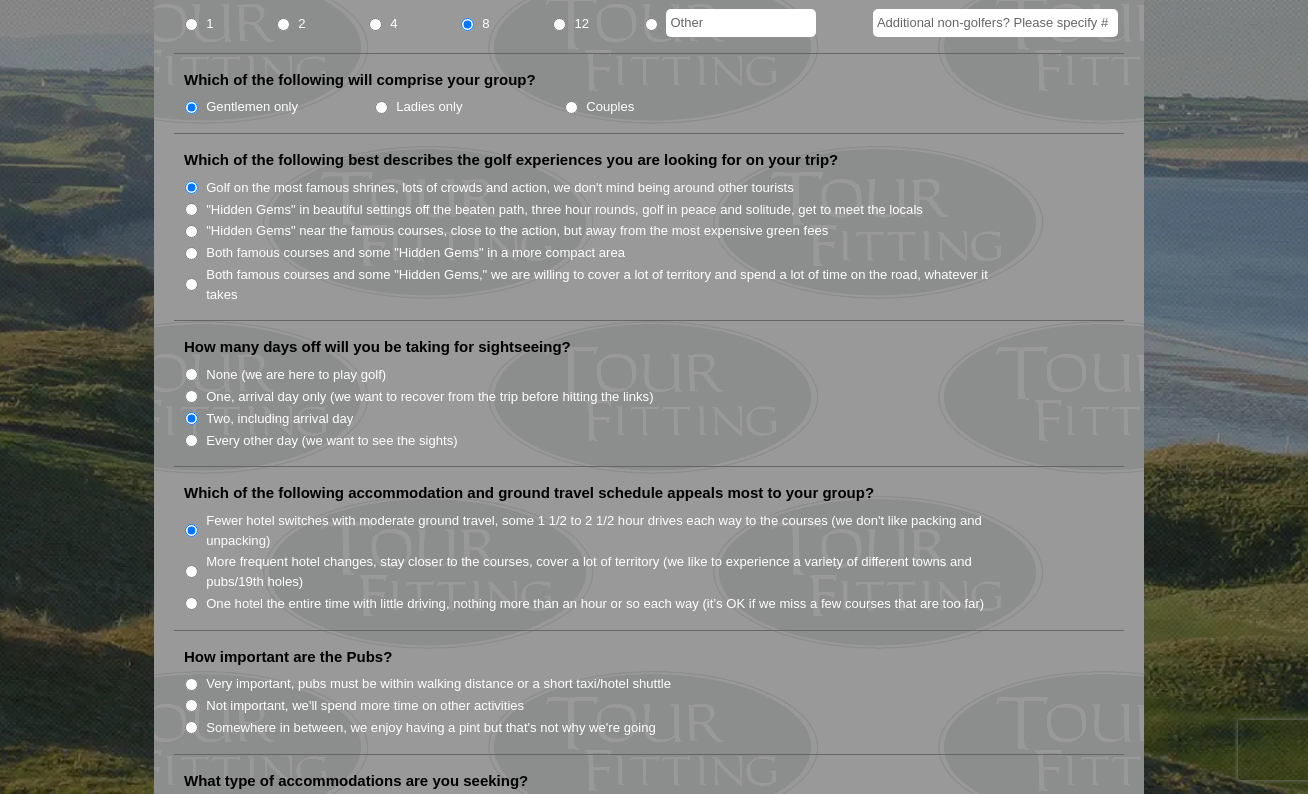 scroll, scrollTop: 939, scrollLeft: 0, axis: vertical 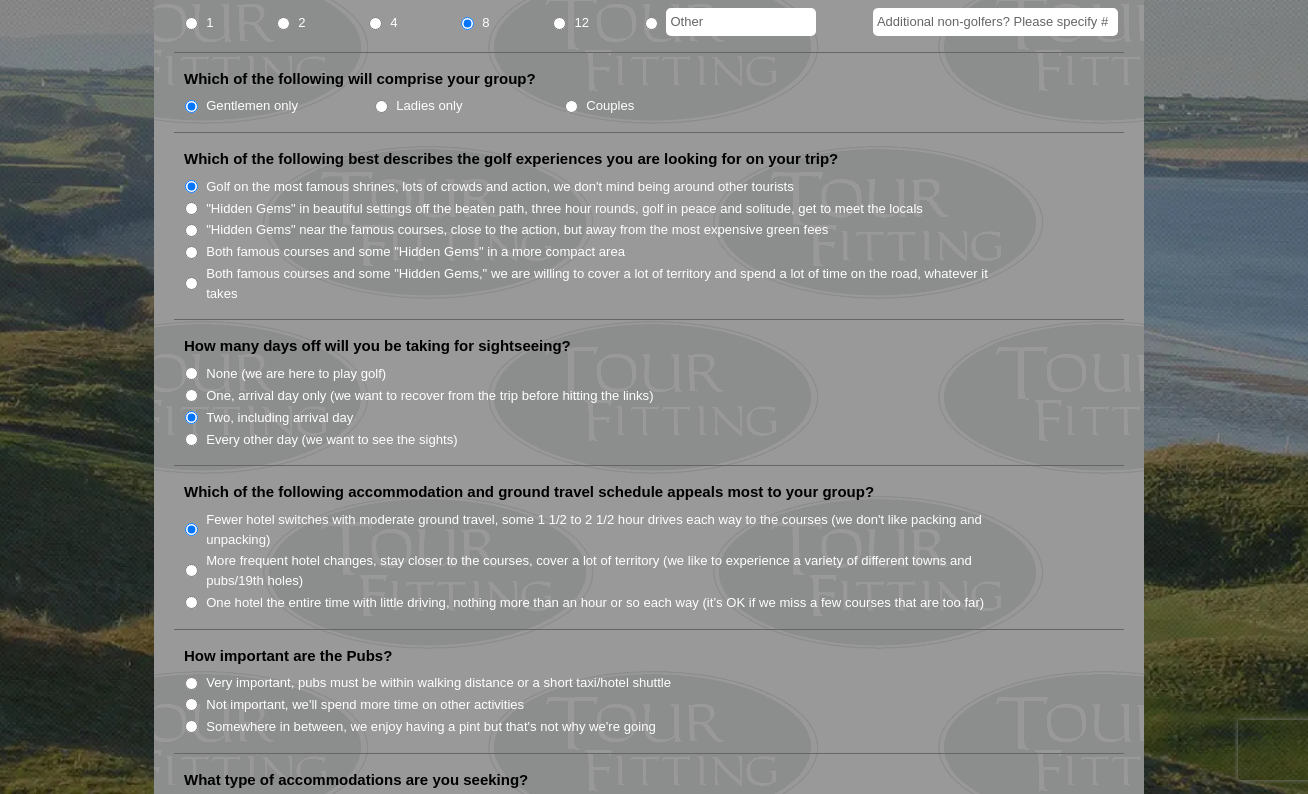 click on "One hotel the entire time with little driving, nothing more than an hour or so each way (it’s OK if we miss a few courses that are too far)" at bounding box center [595, 603] 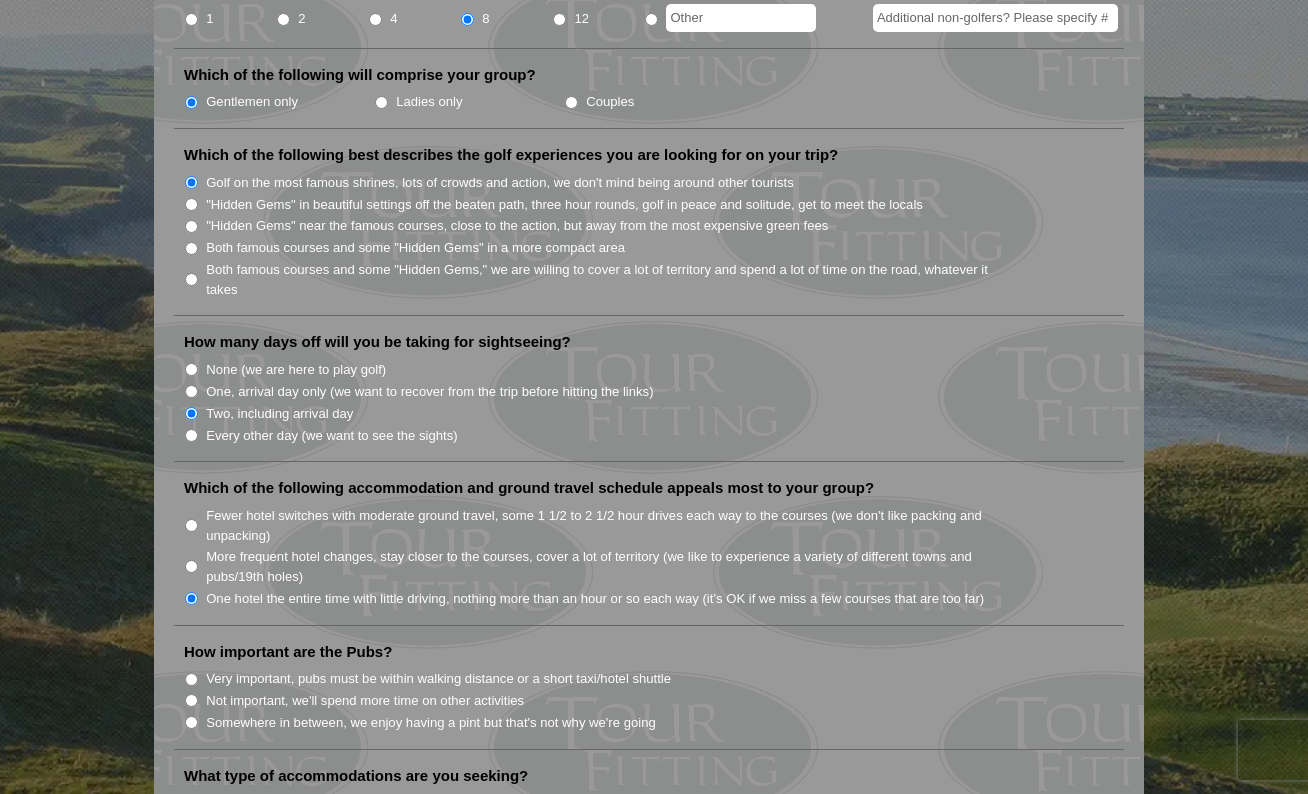 scroll, scrollTop: 945, scrollLeft: 0, axis: vertical 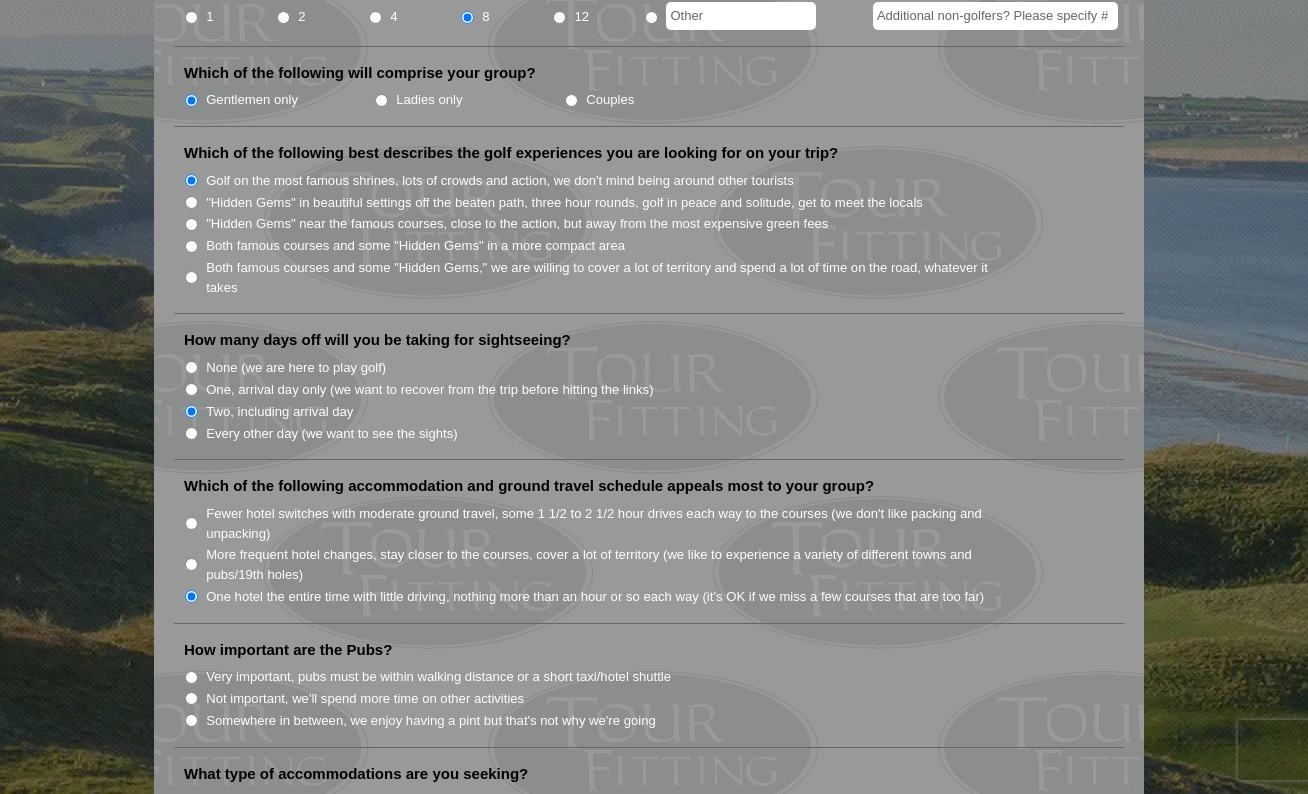 click on "Very important, pubs must be within walking distance or a short taxi/hotel shuttle" at bounding box center [438, 677] 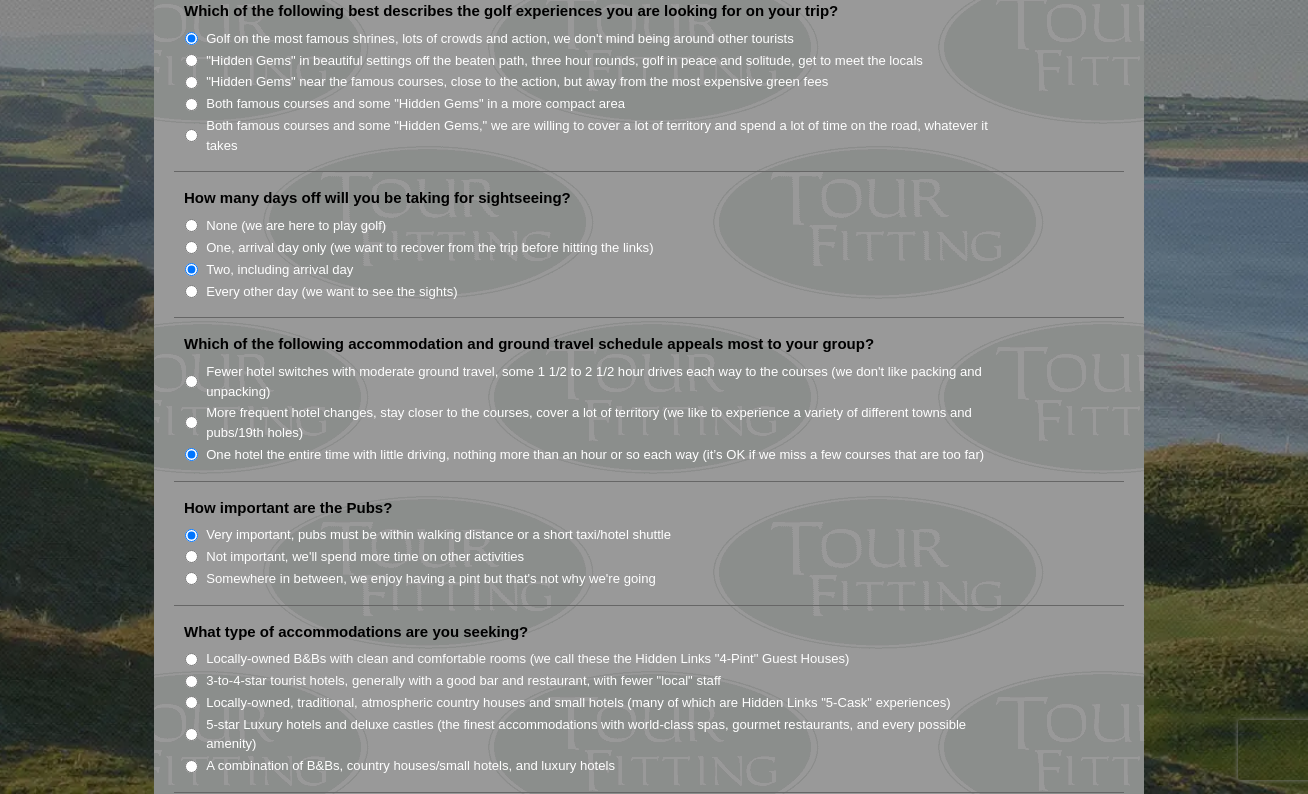 scroll, scrollTop: 1104, scrollLeft: 0, axis: vertical 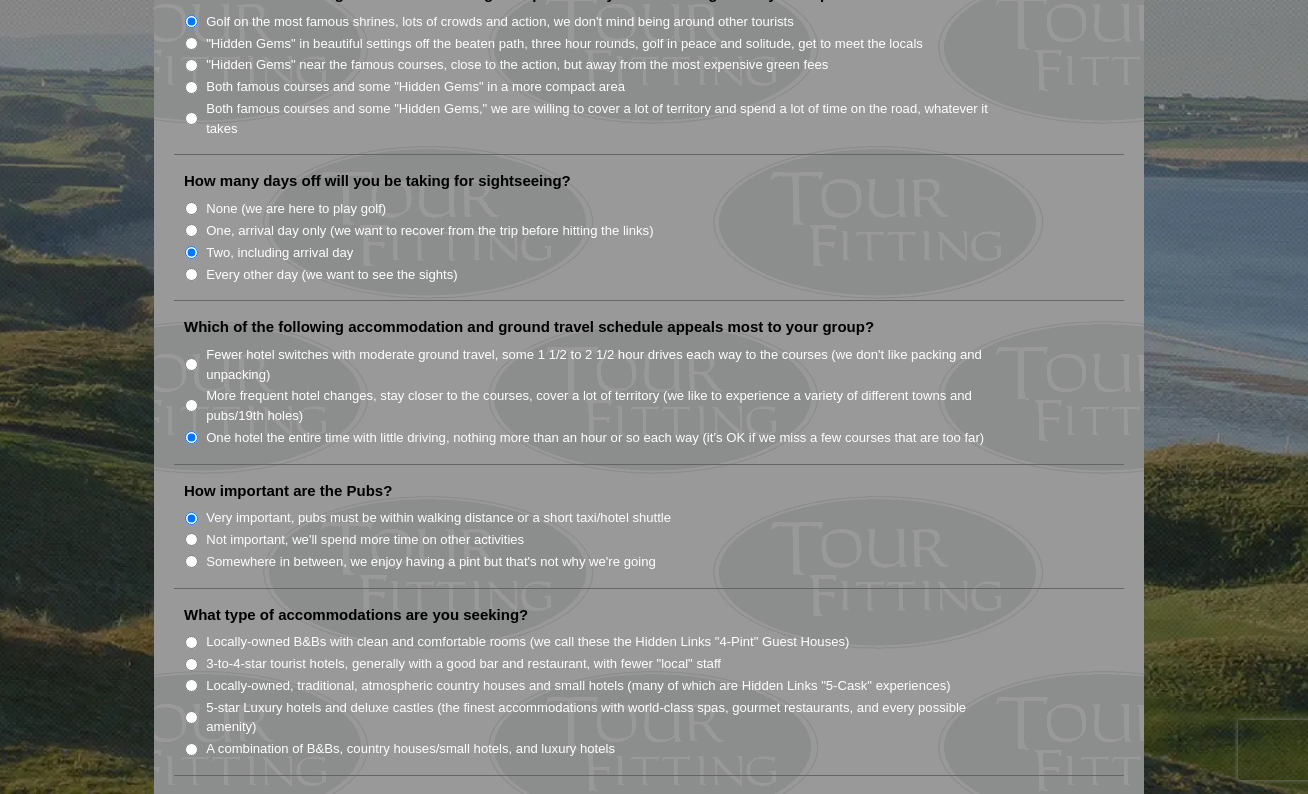 click on "3-to-4-star tourist hotels, generally with a good bar and restaurant, with fewer "local" staff" at bounding box center [463, 664] 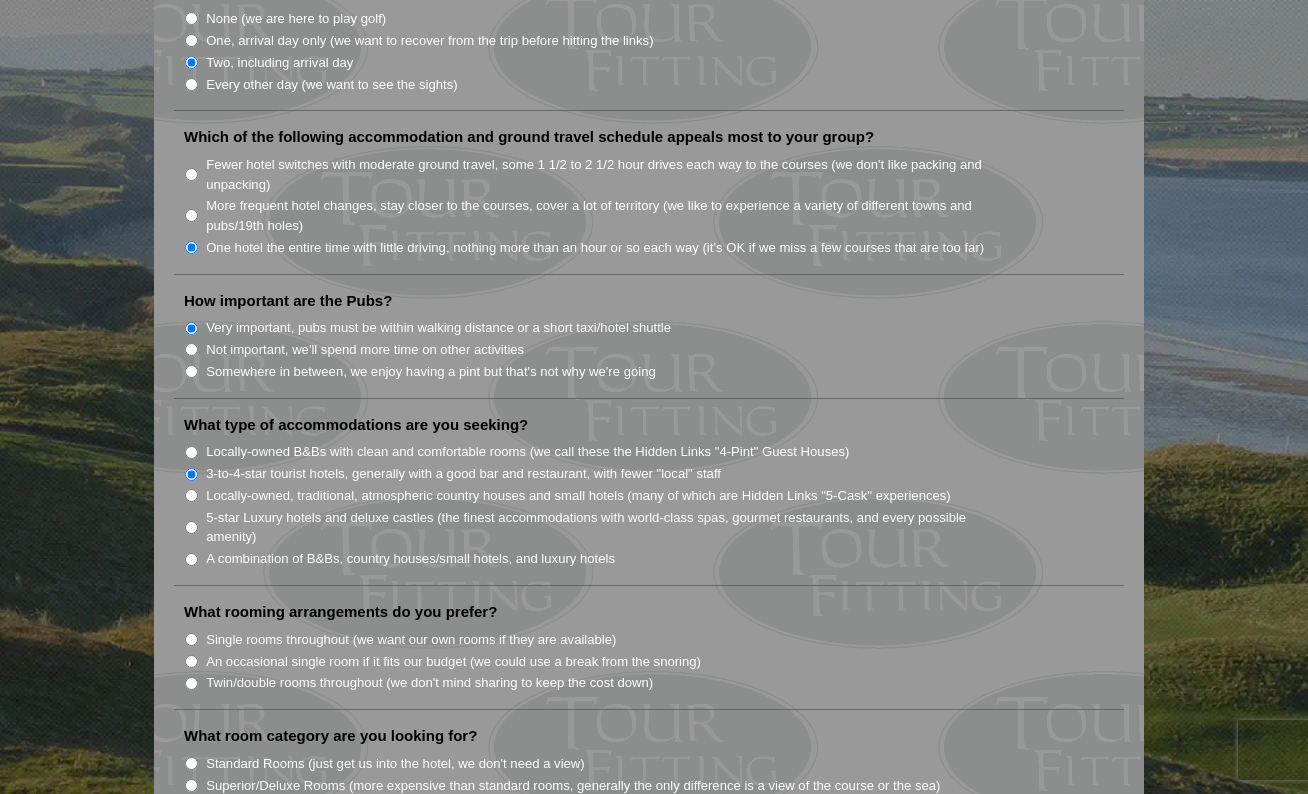 scroll, scrollTop: 1282, scrollLeft: 0, axis: vertical 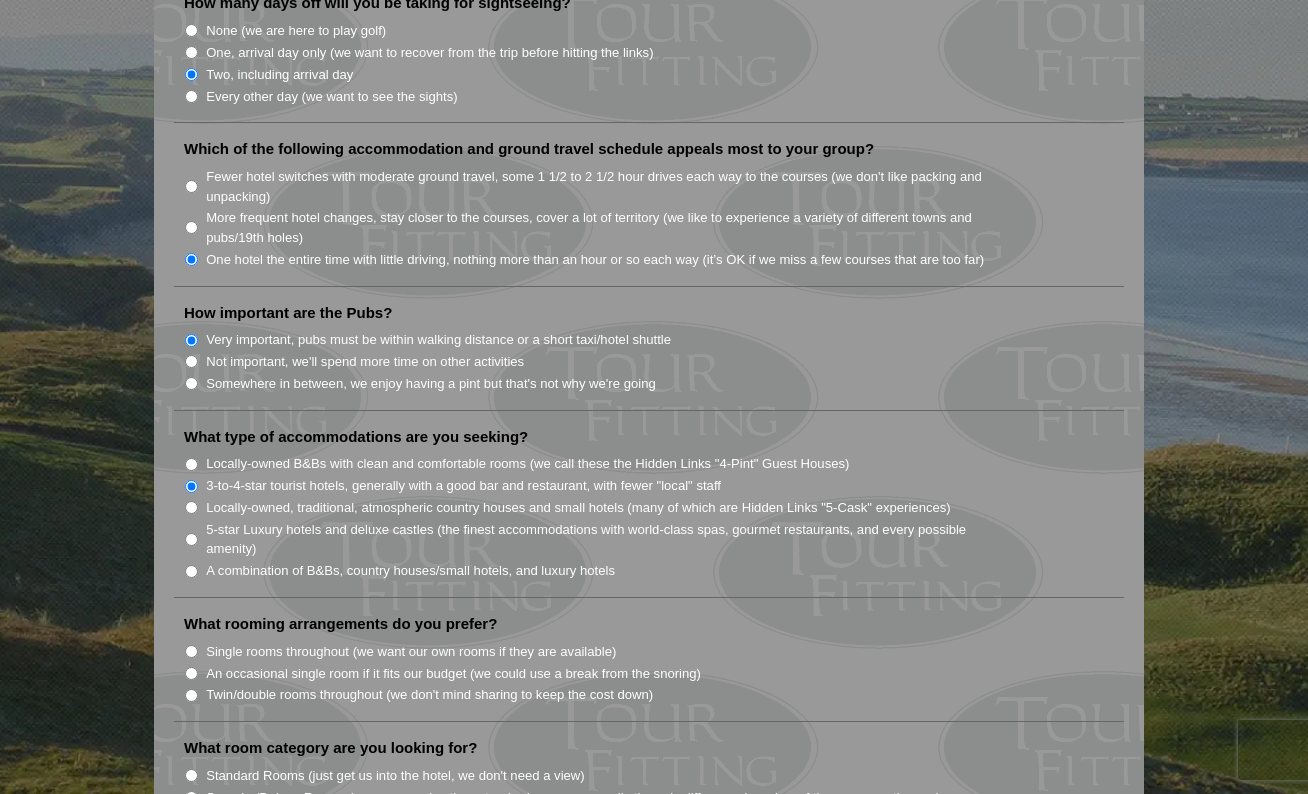 click on "Single rooms throughout (we want our own rooms if they are available)" at bounding box center (411, 652) 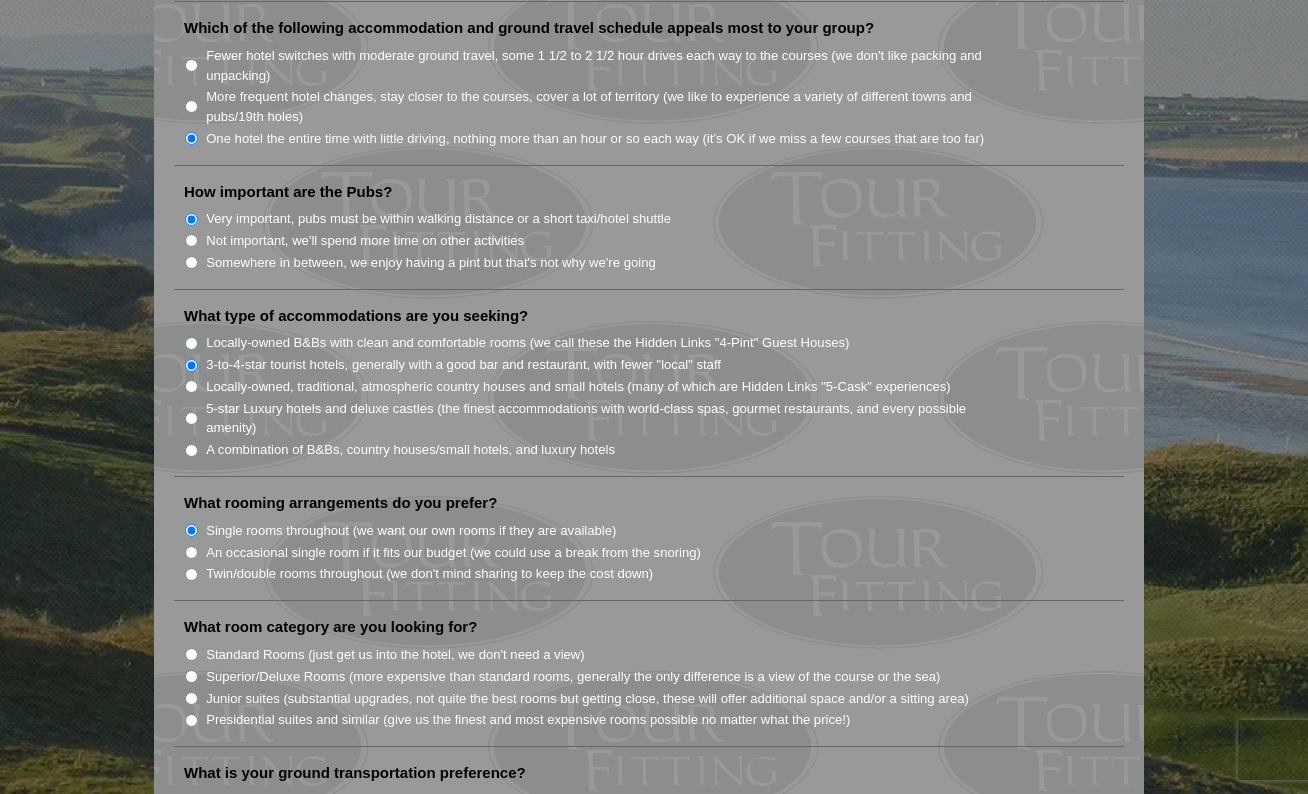 scroll, scrollTop: 1401, scrollLeft: 0, axis: vertical 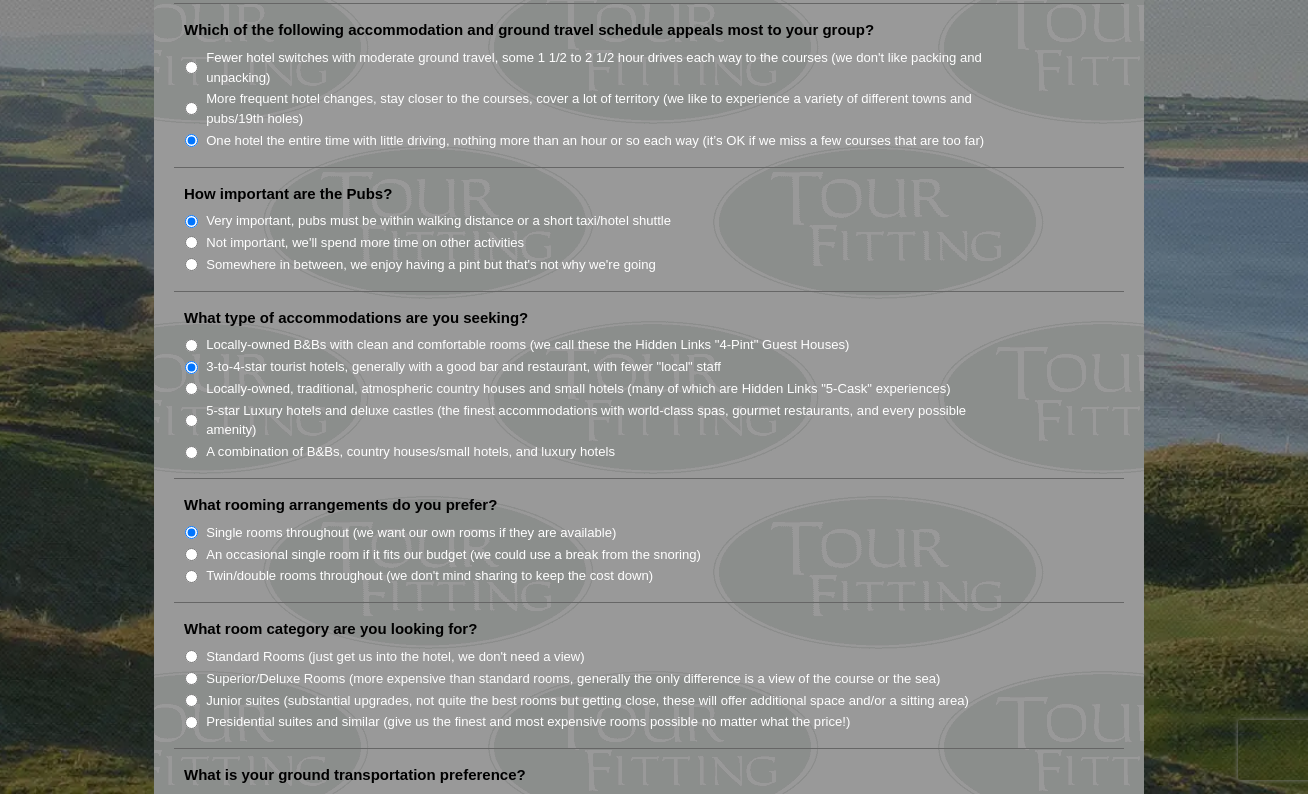 click on "Superior/Deluxe Rooms (more expensive than standard rooms, generally the only difference is a view of the course or the sea)" at bounding box center [573, 679] 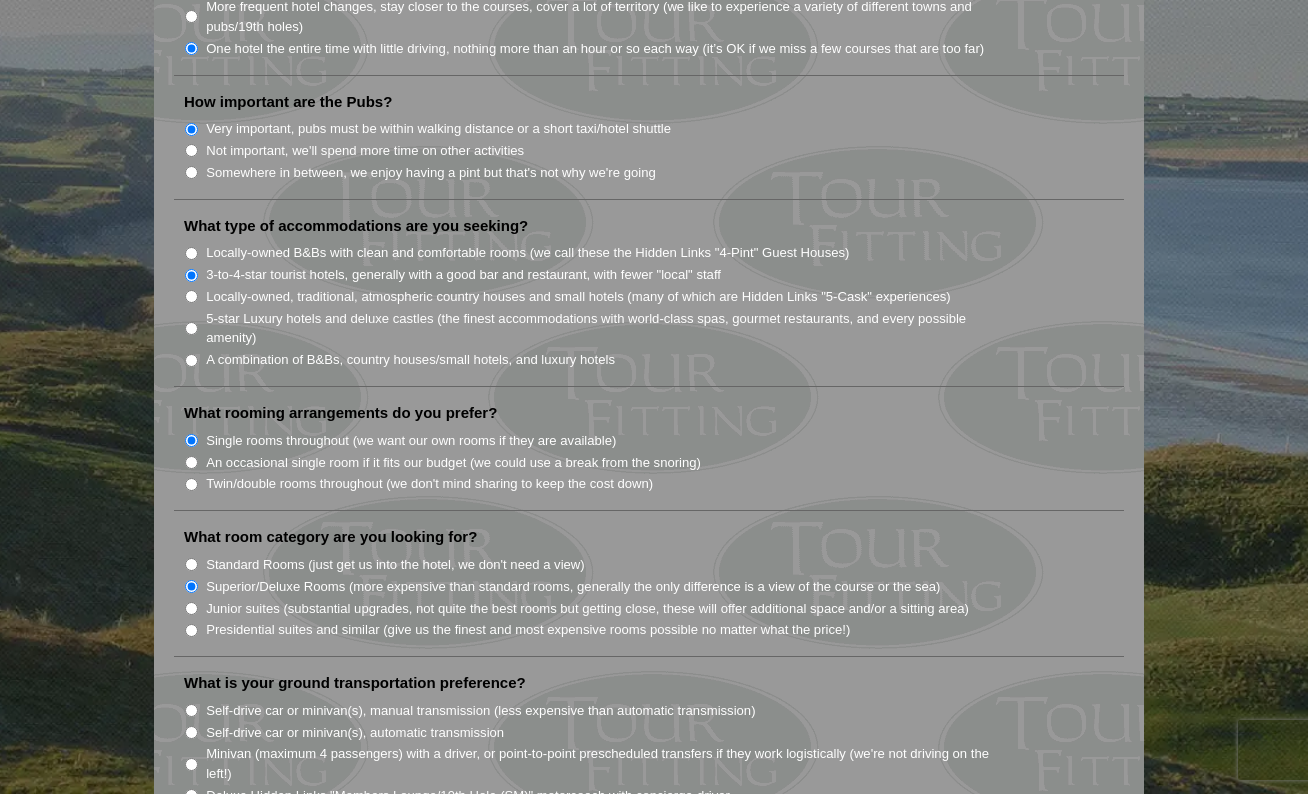 scroll, scrollTop: 1491, scrollLeft: 0, axis: vertical 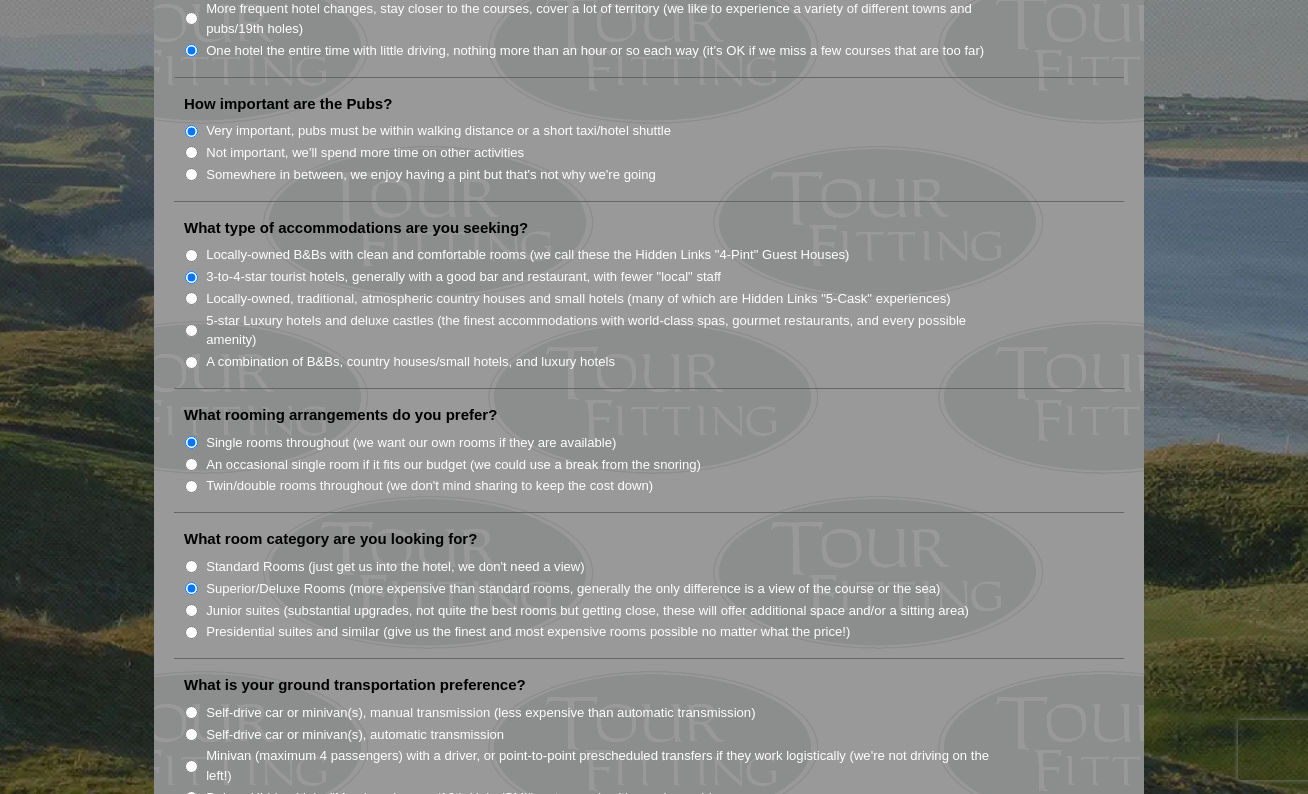 click on "Standard Rooms (just get us into the hotel, we don't need a view)" at bounding box center [395, 567] 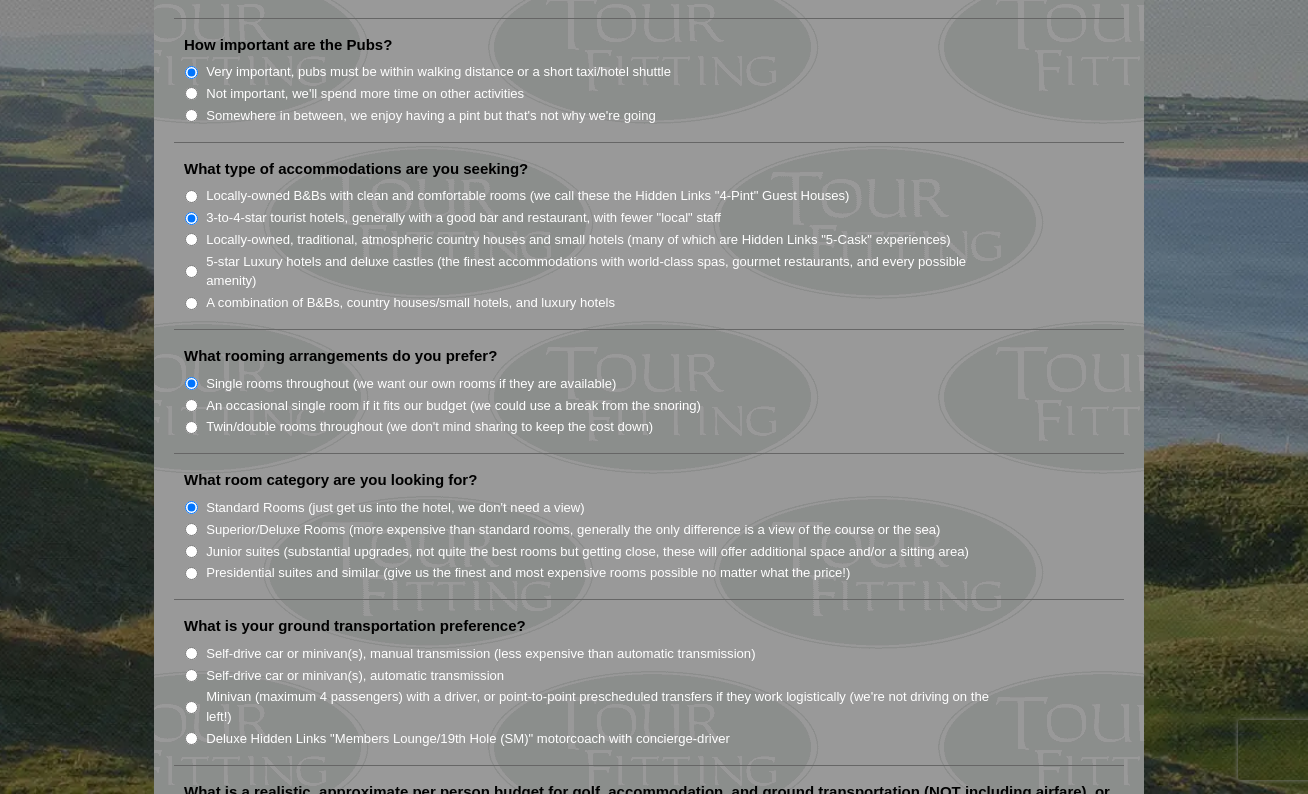scroll, scrollTop: 1638, scrollLeft: 0, axis: vertical 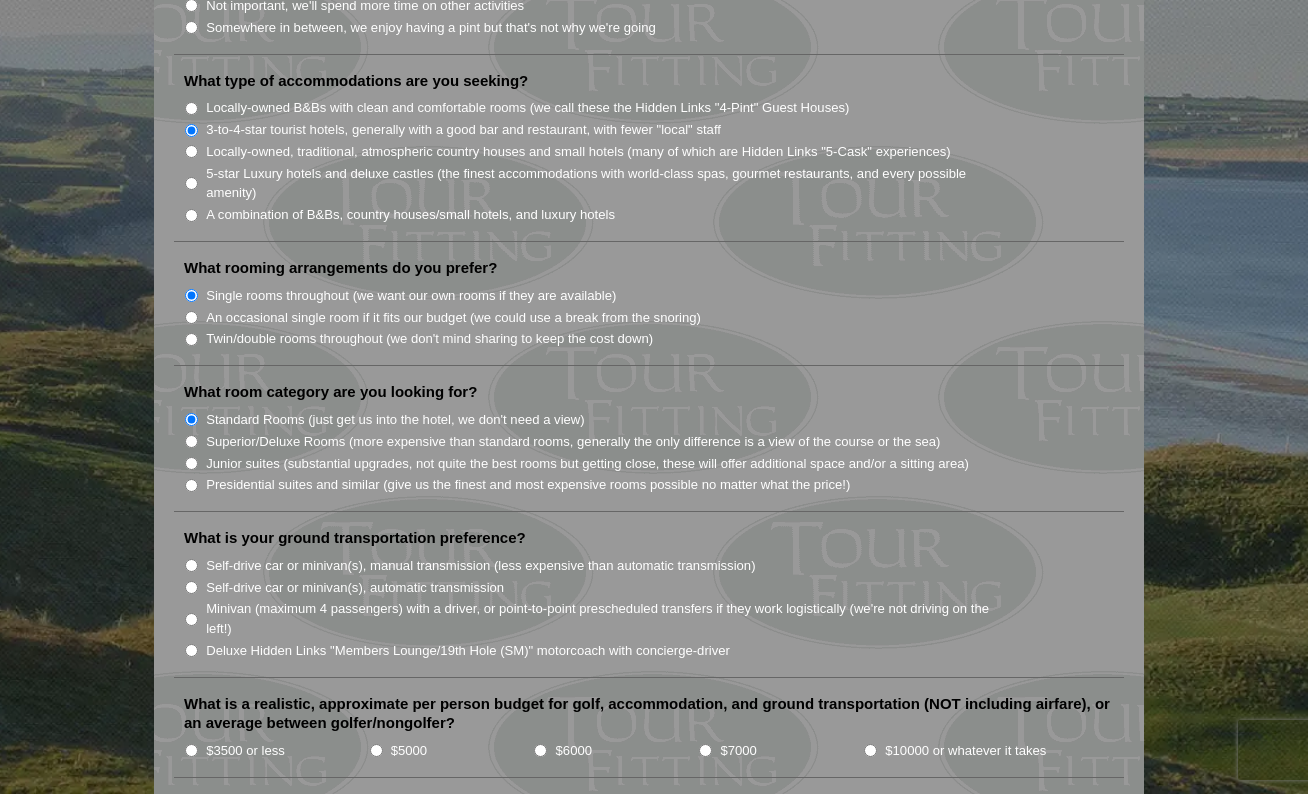click on "Minivan (maximum 4 passengers) with a driver, or point-to-point prescheduled transfers if they work logistically (we're not driving on the left!)" at bounding box center (608, 618) 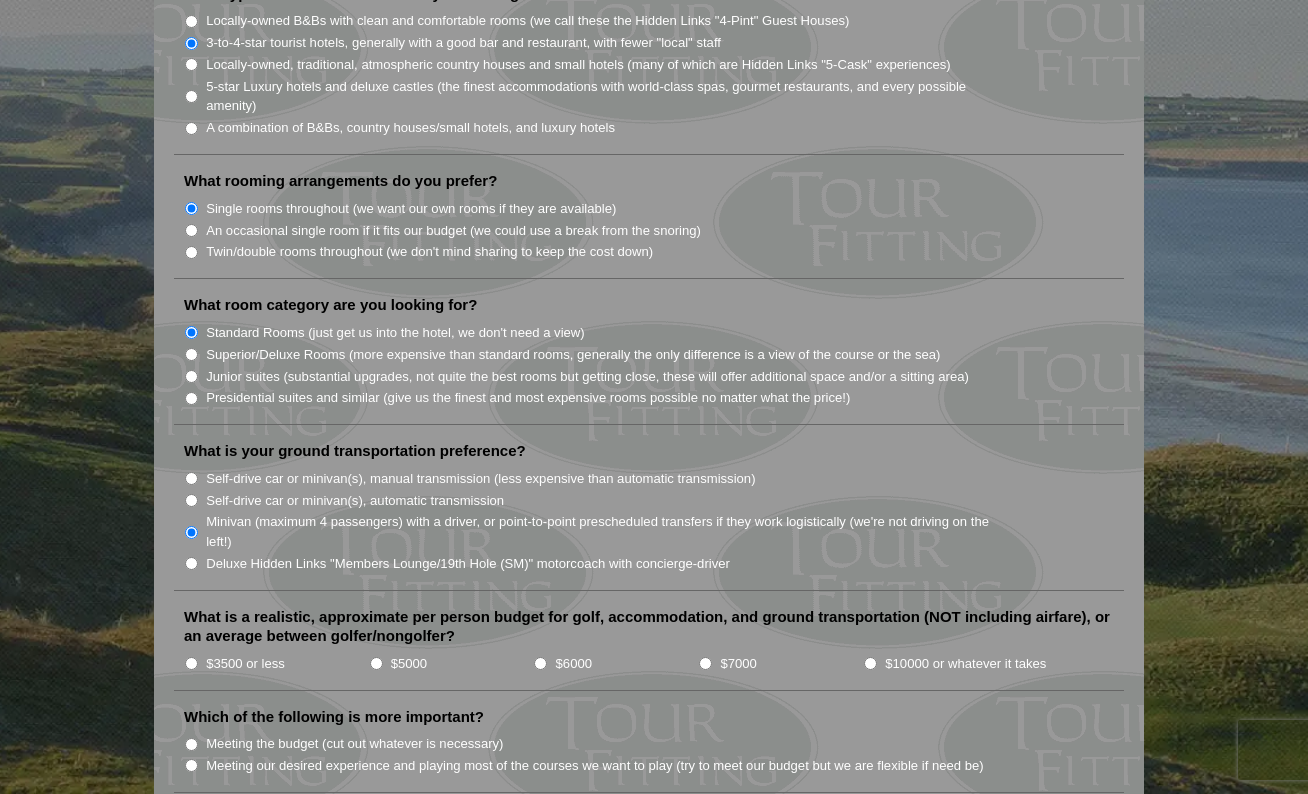 scroll, scrollTop: 1730, scrollLeft: 0, axis: vertical 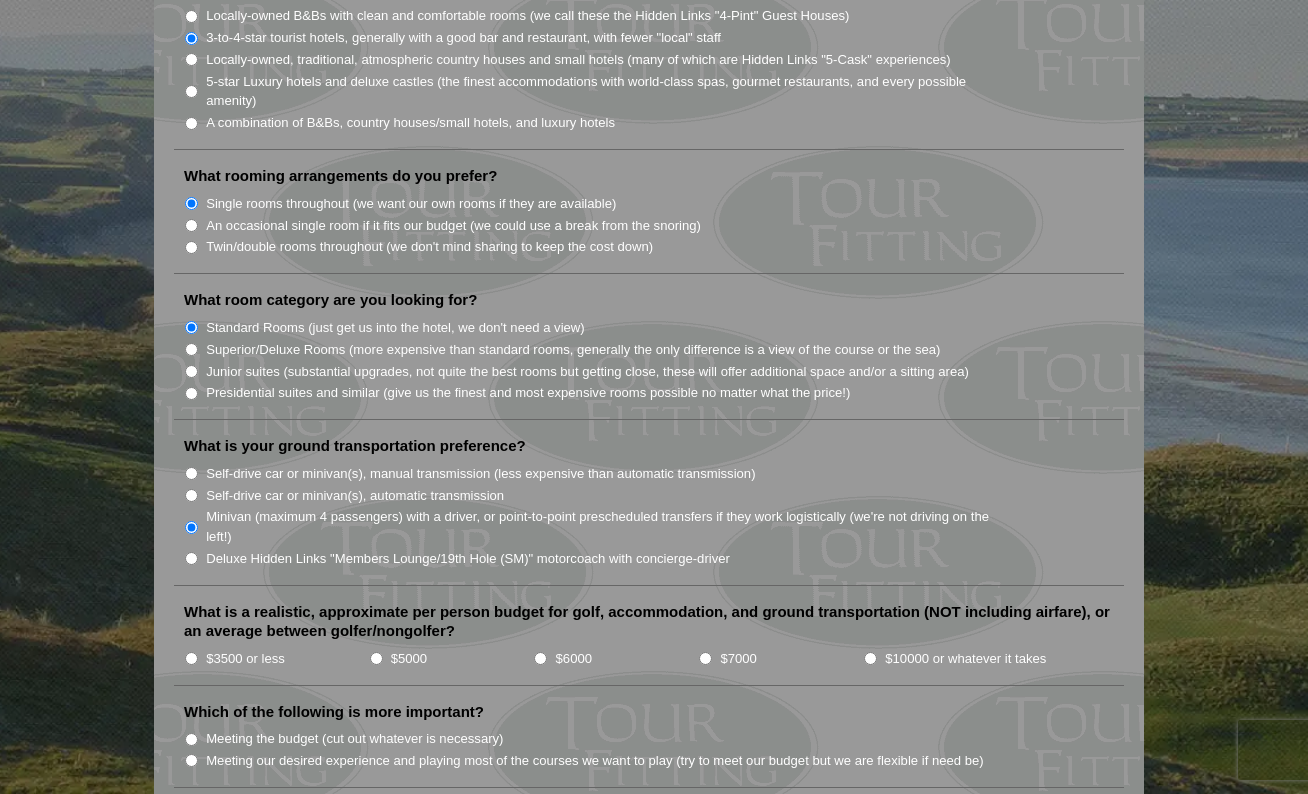 click on "$6000" at bounding box center (540, 658) 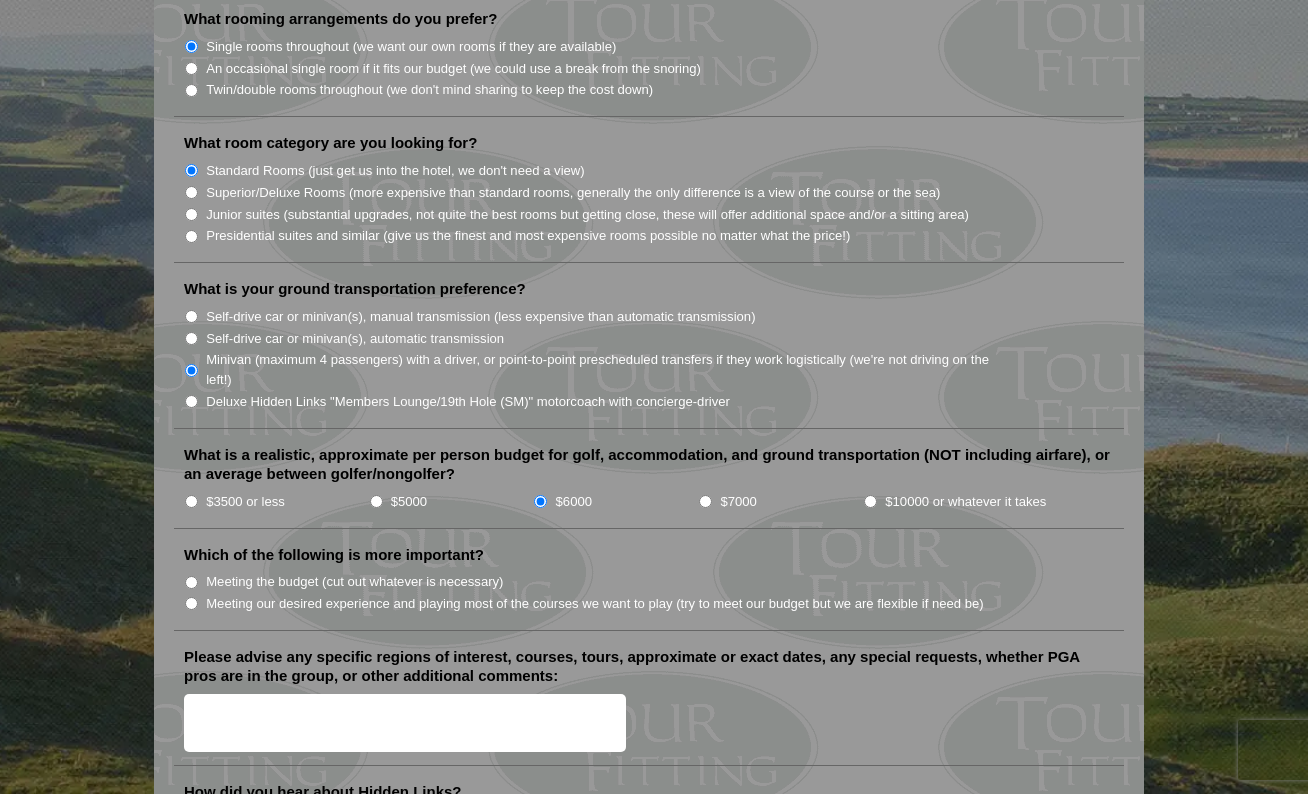 scroll, scrollTop: 1892, scrollLeft: 0, axis: vertical 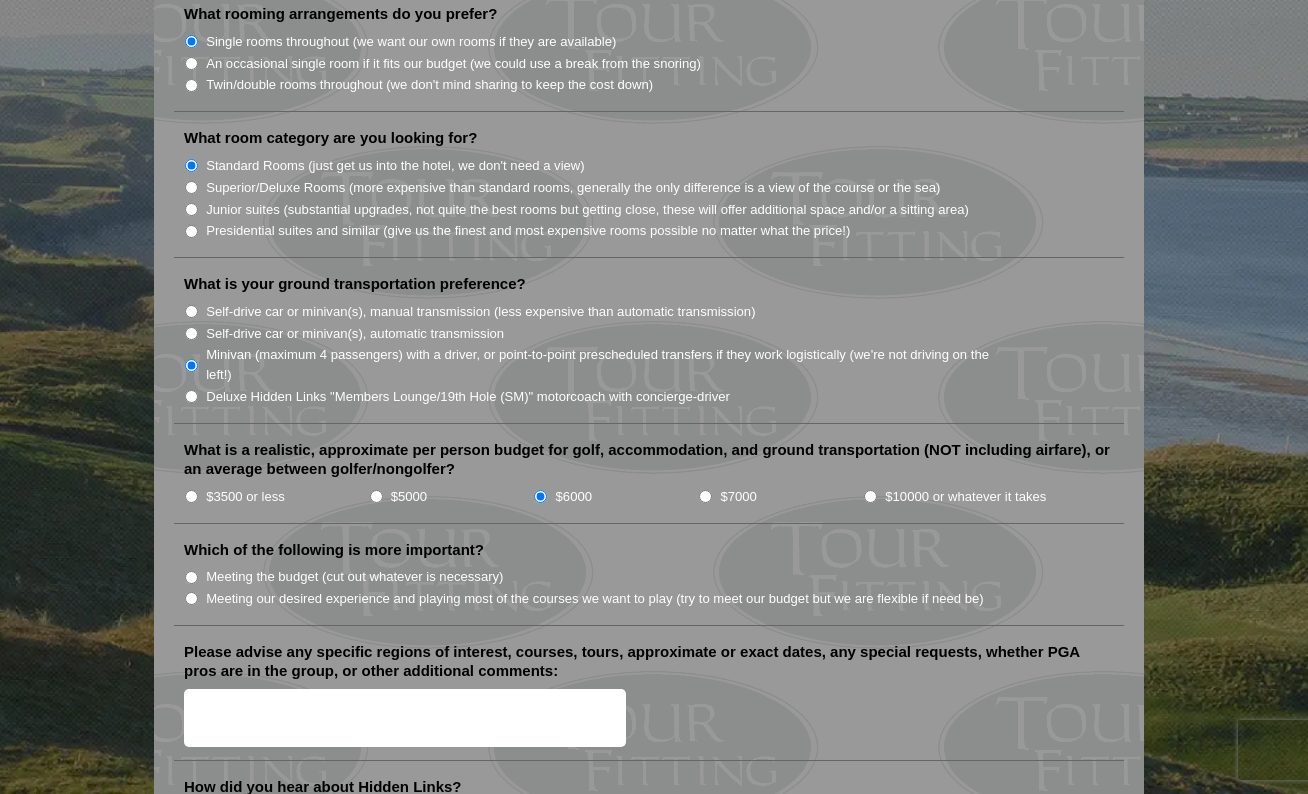 click on "Meeting our desired experience and playing most of the courses we want to play (try to meet our budget but we are flexible if need be)" at bounding box center (595, 599) 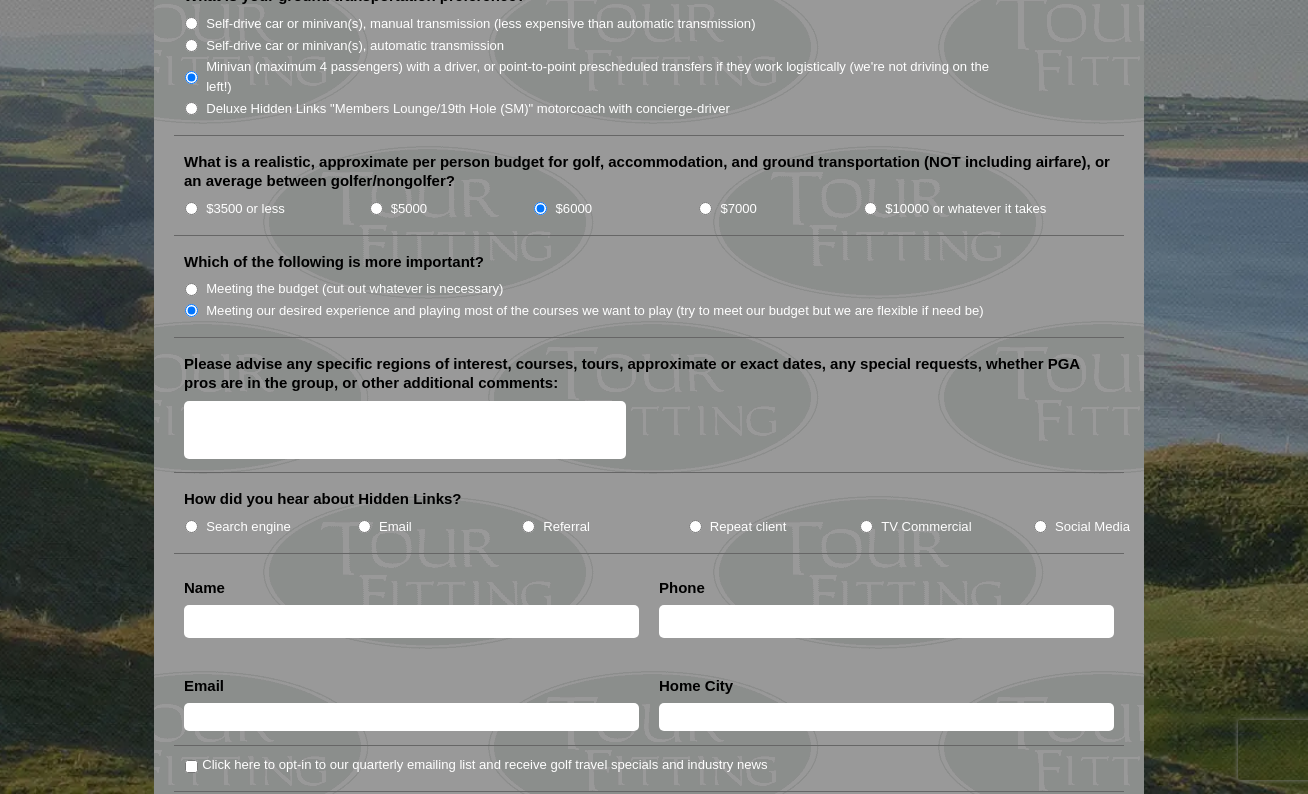 scroll, scrollTop: 2209, scrollLeft: 0, axis: vertical 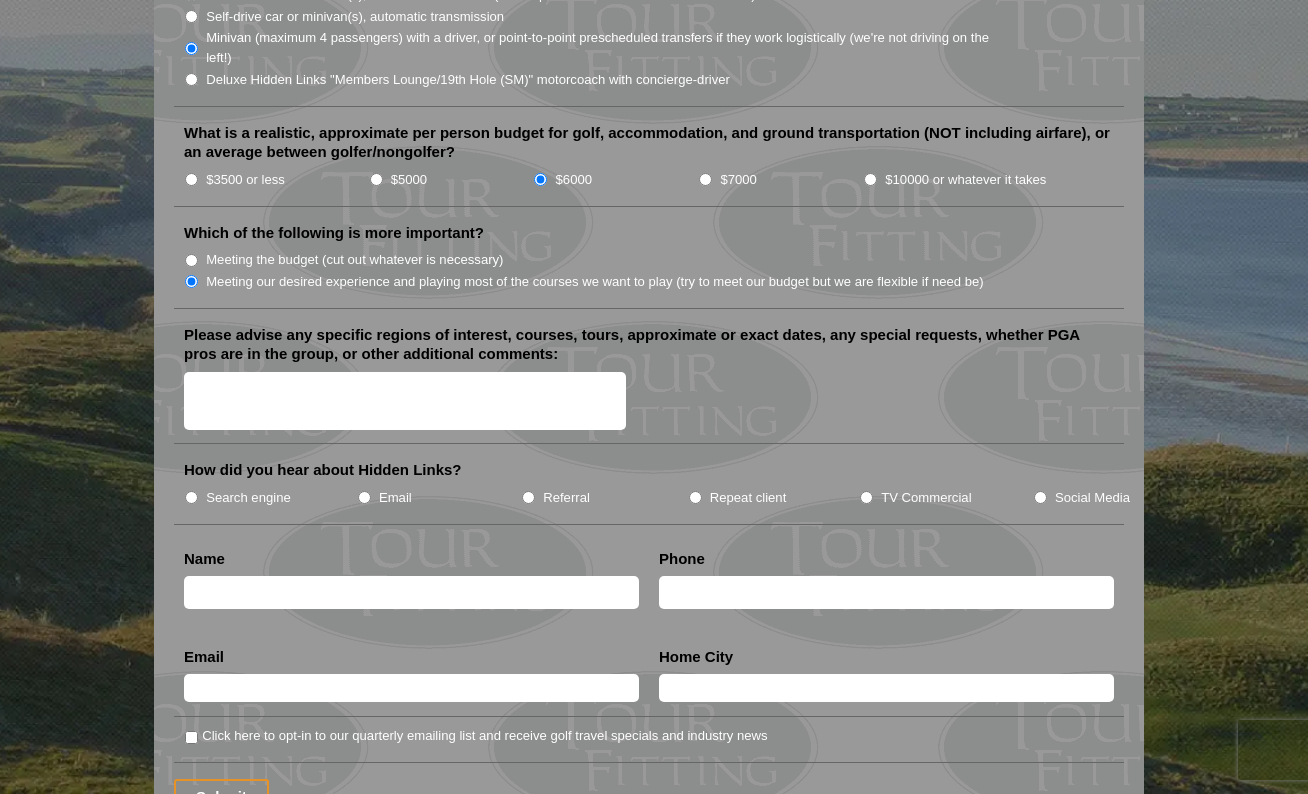 click on "Search engine" at bounding box center (248, 498) 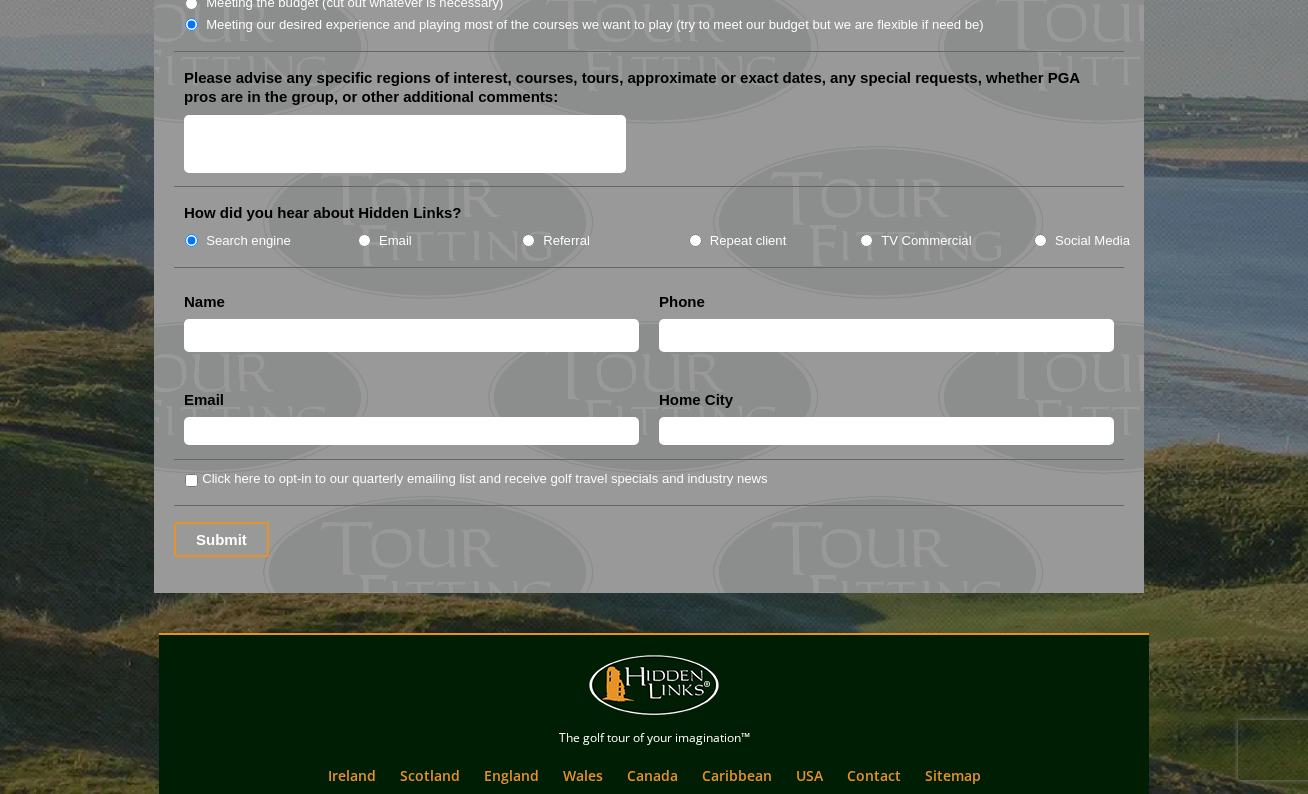 scroll, scrollTop: 2460, scrollLeft: 0, axis: vertical 